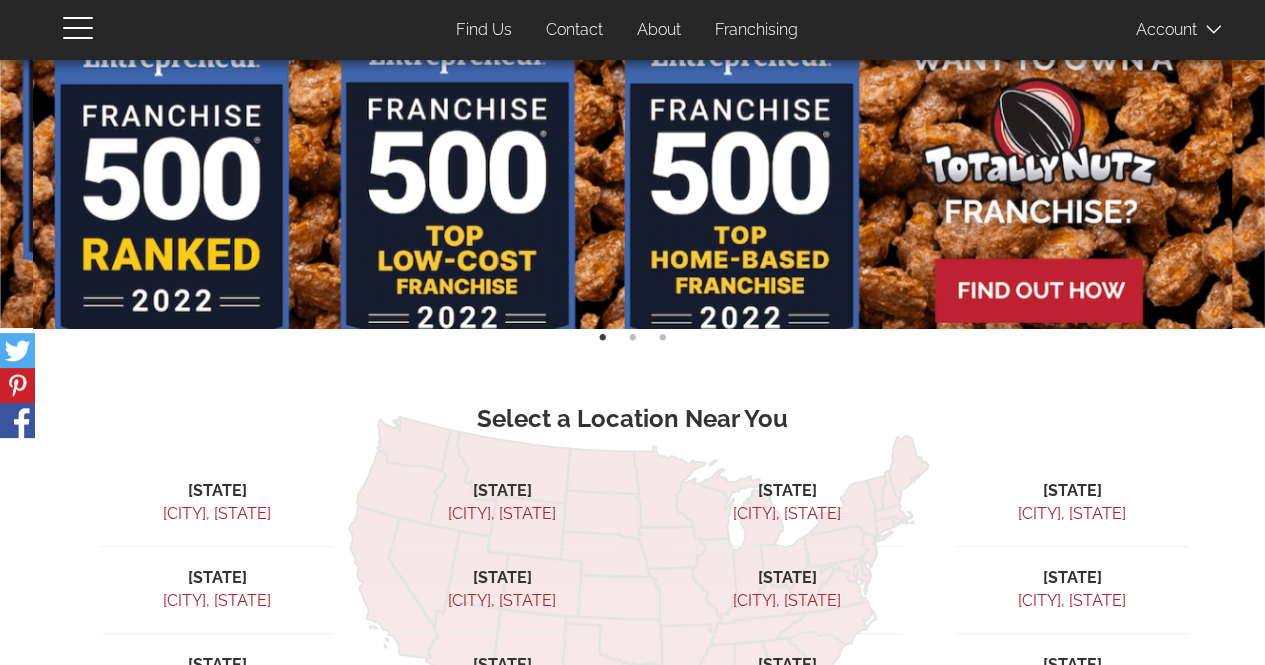 scroll, scrollTop: 34, scrollLeft: 0, axis: vertical 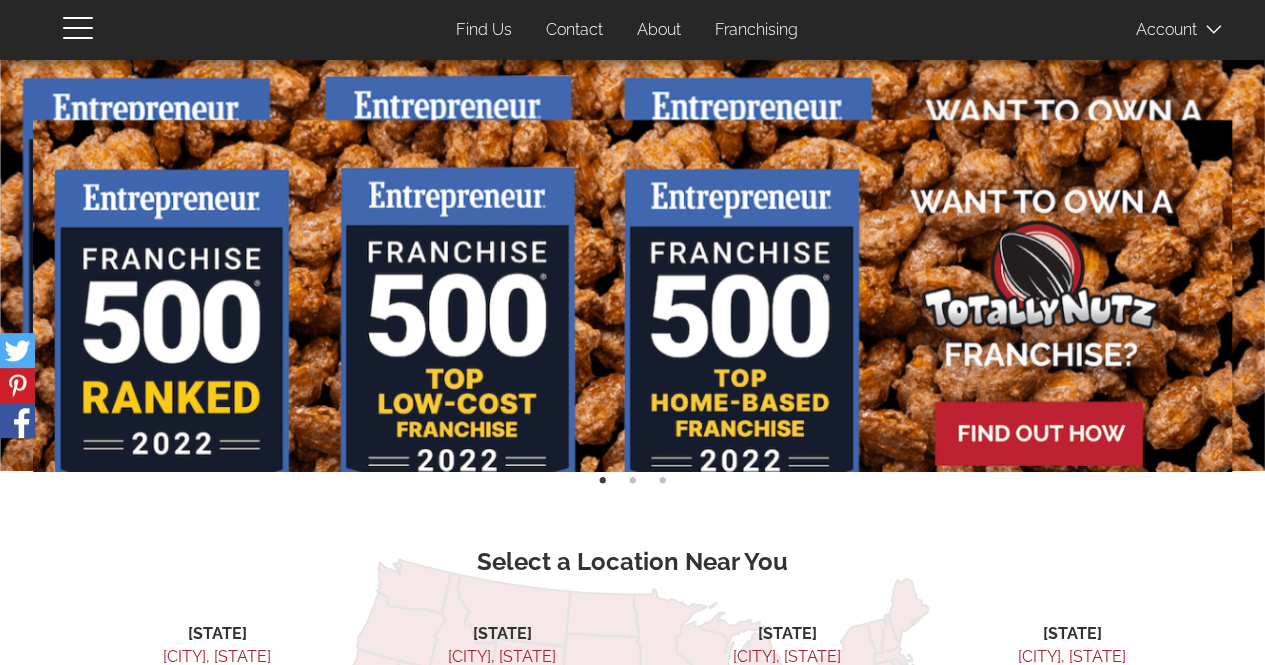 click on "Franchising" at bounding box center [756, 30] 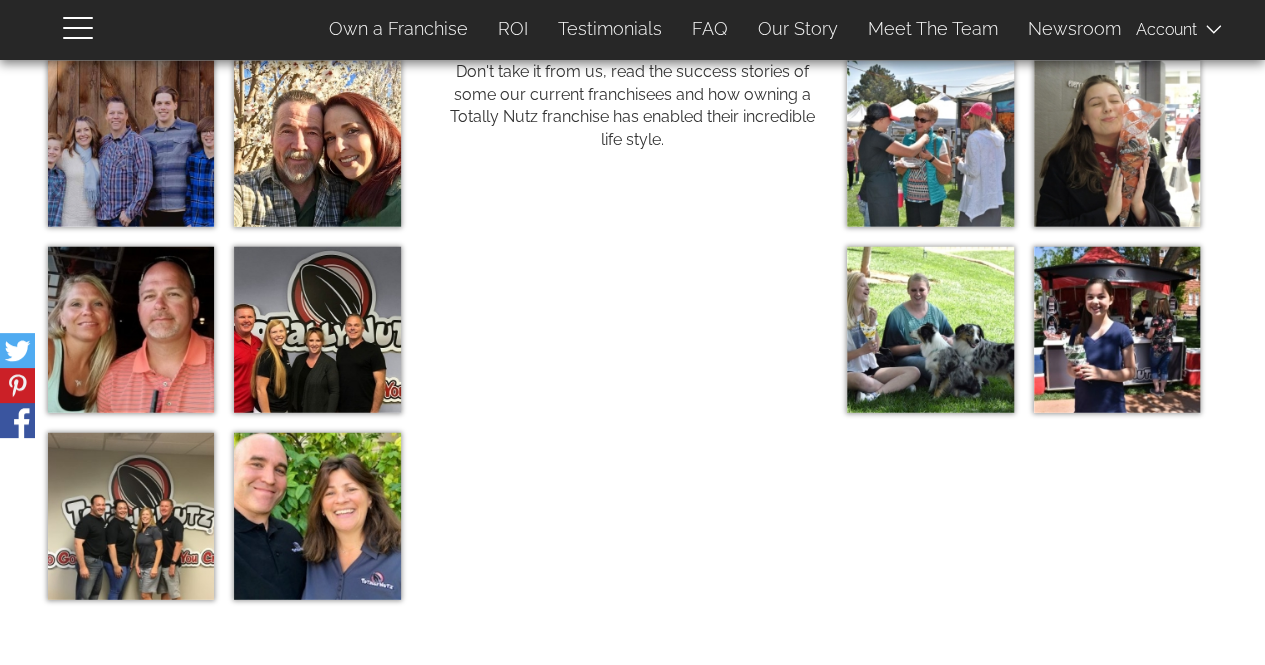 scroll, scrollTop: 6300, scrollLeft: 0, axis: vertical 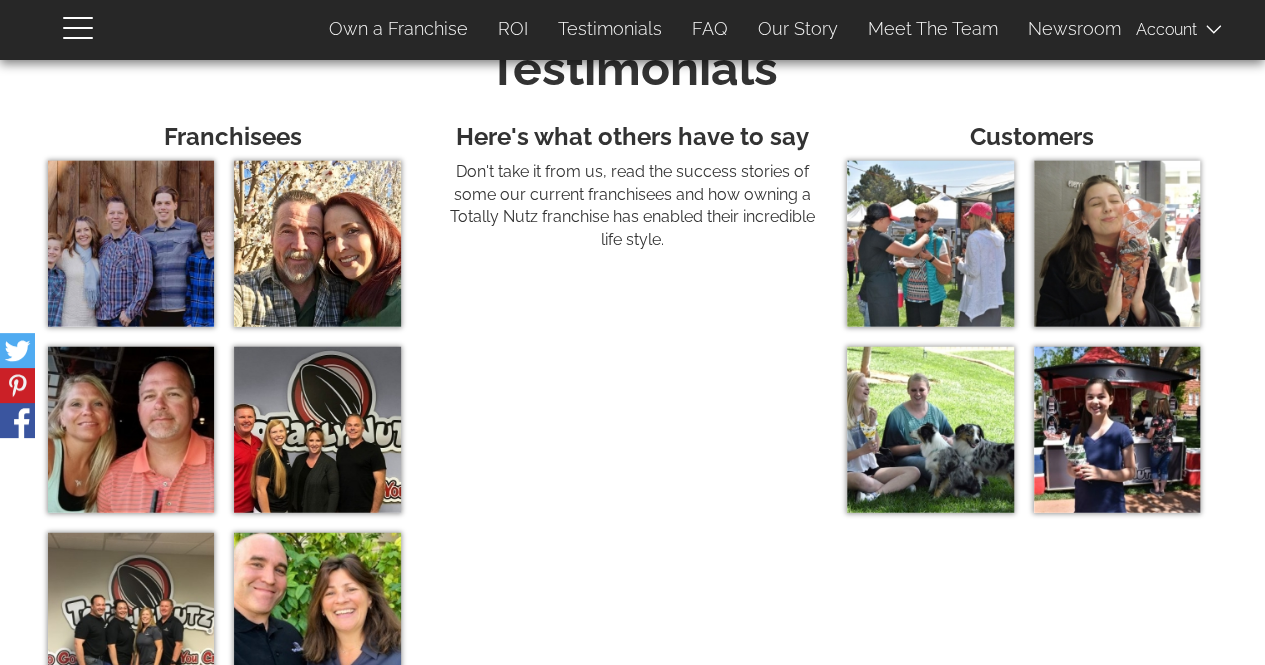 click at bounding box center (131, 244) 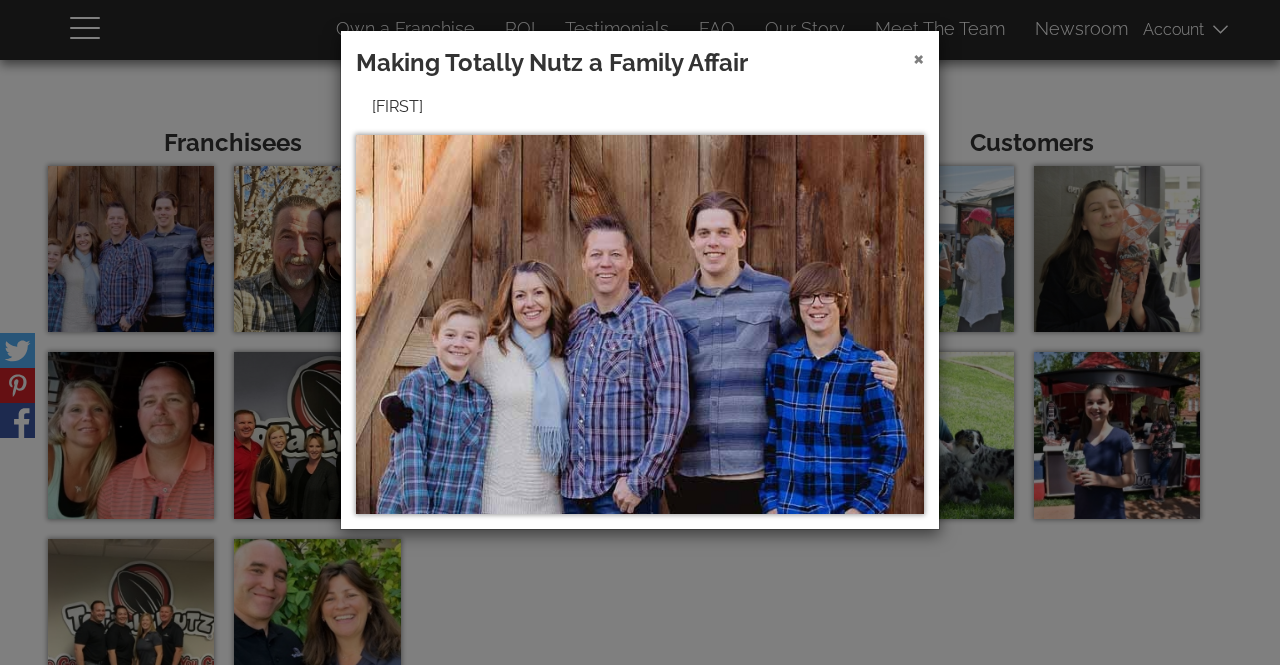 click on "×" at bounding box center (918, 57) 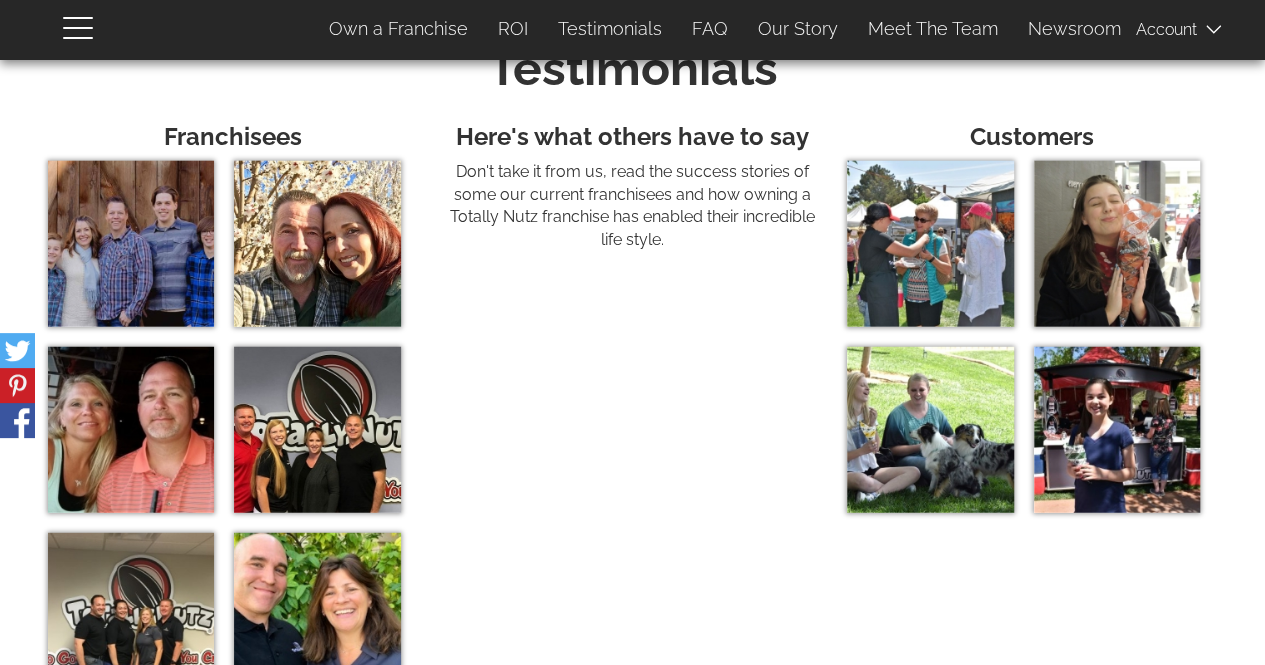 click at bounding box center [930, 244] 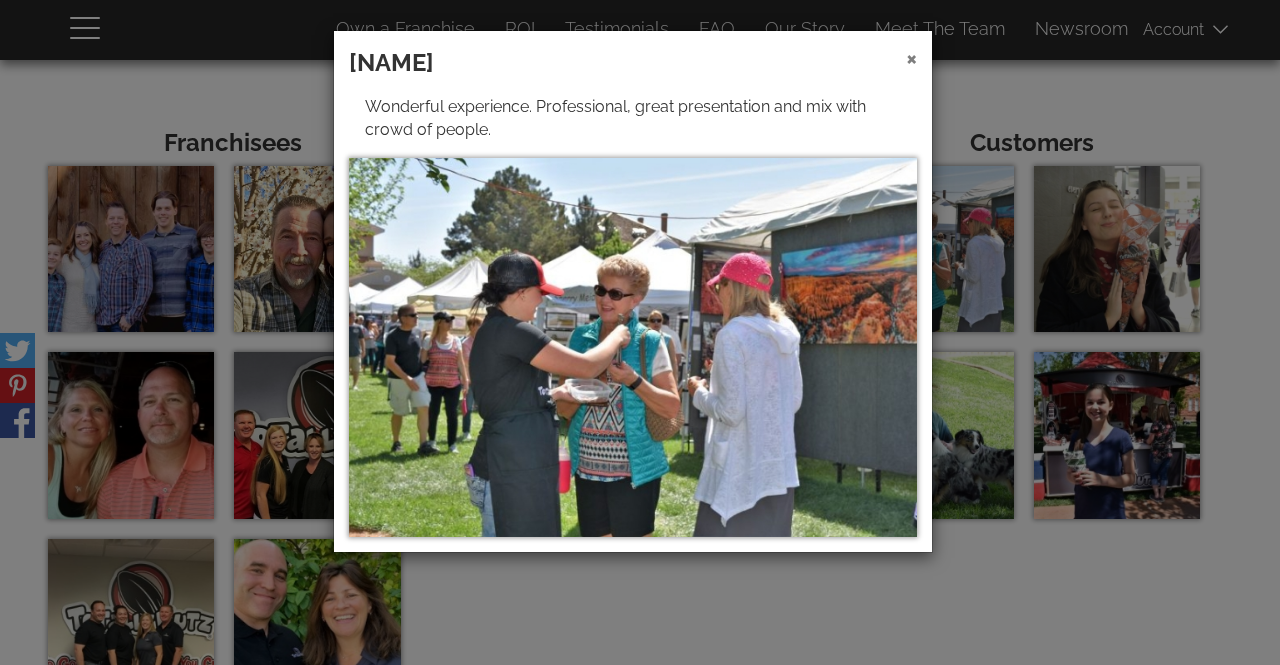 click on "×" at bounding box center (911, 57) 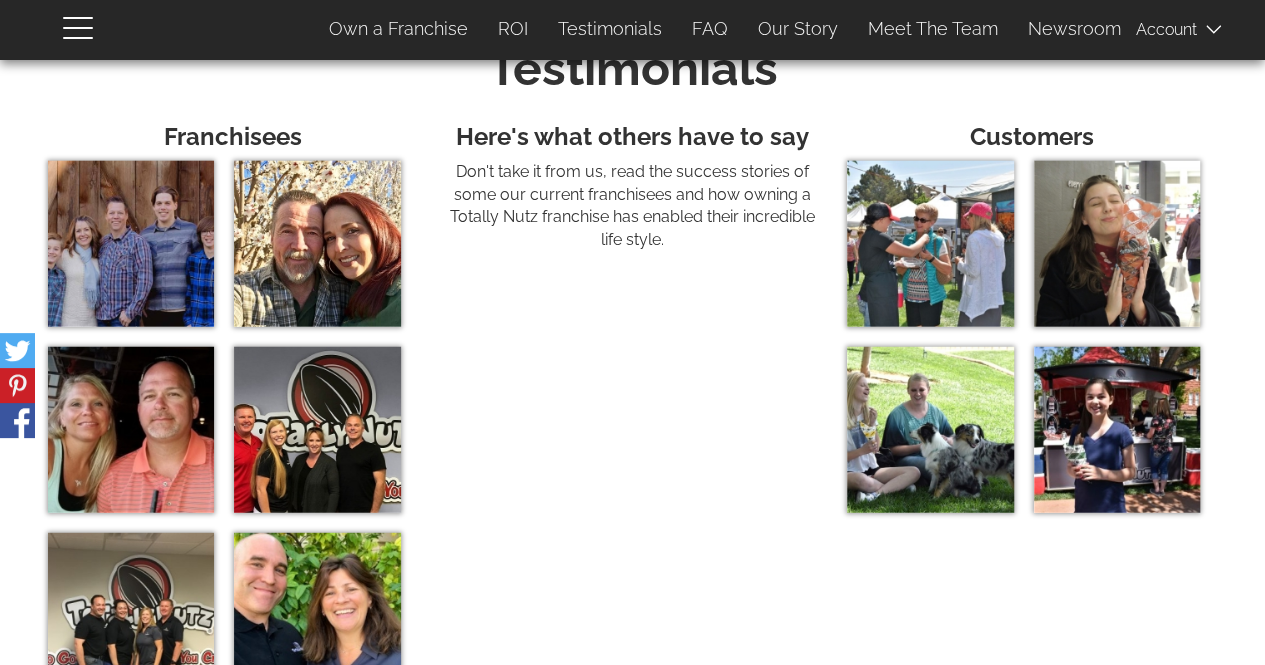 click at bounding box center (1117, 244) 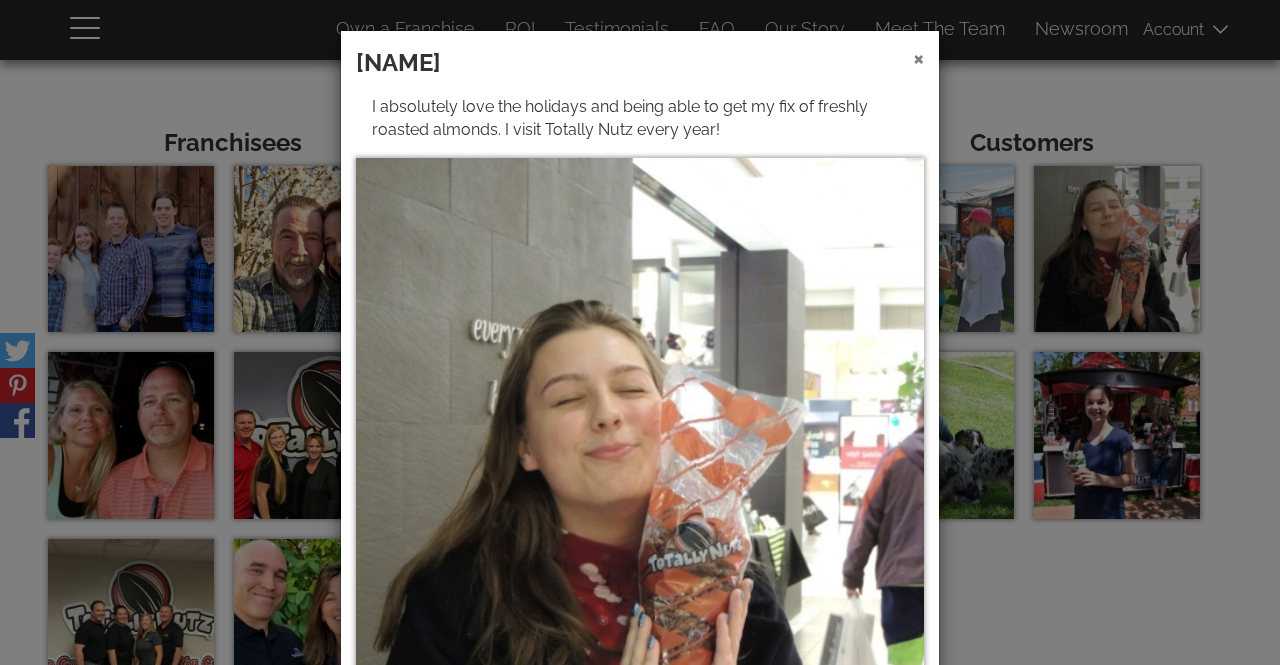 click on "×" at bounding box center [918, 57] 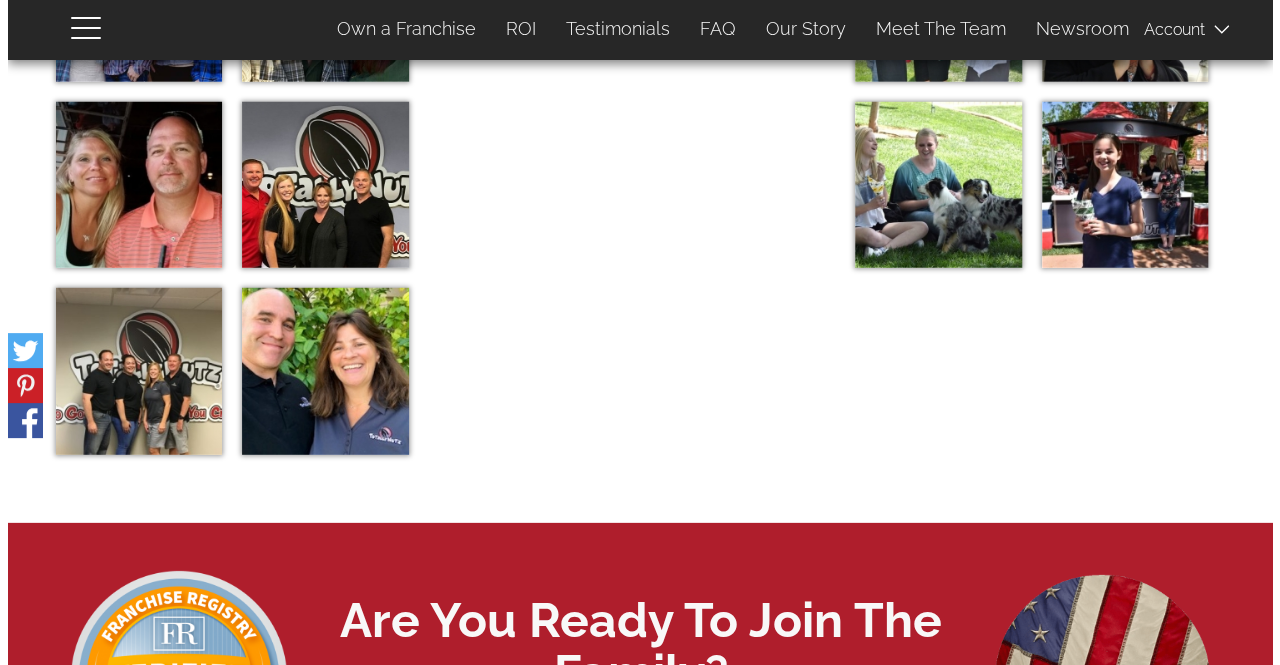 scroll, scrollTop: 6500, scrollLeft: 0, axis: vertical 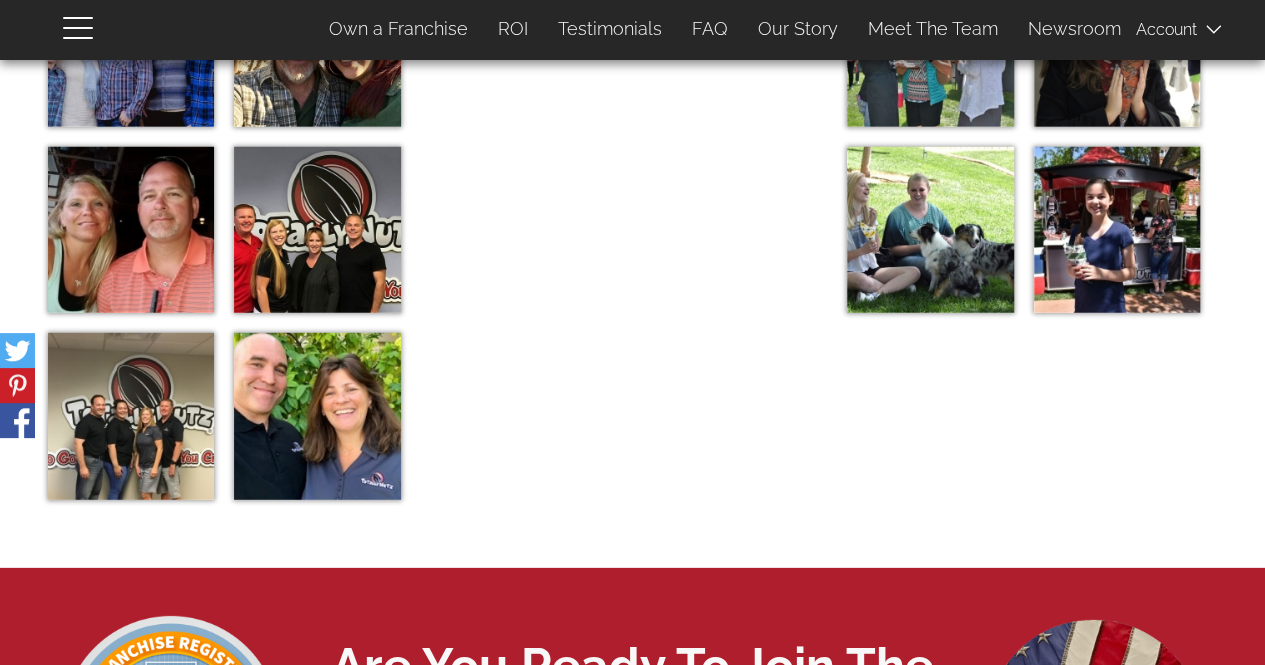 click at bounding box center (317, 416) 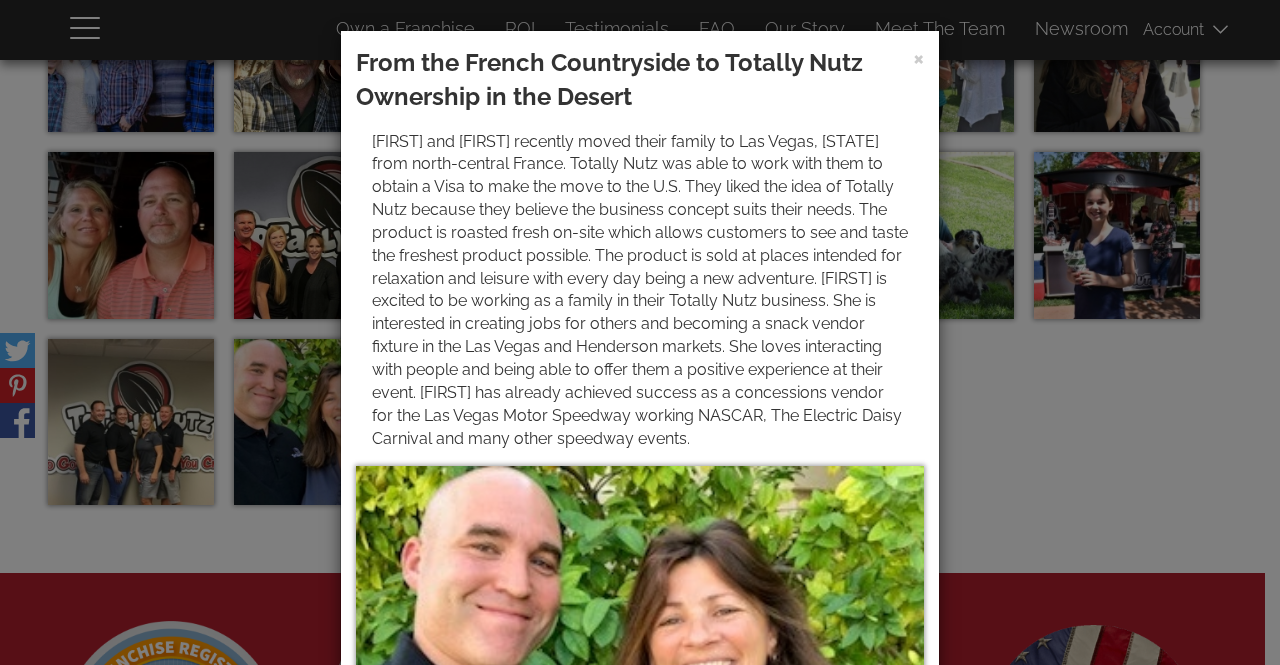 drag, startPoint x: 349, startPoint y: 60, endPoint x: 808, endPoint y: 433, distance: 591.4474 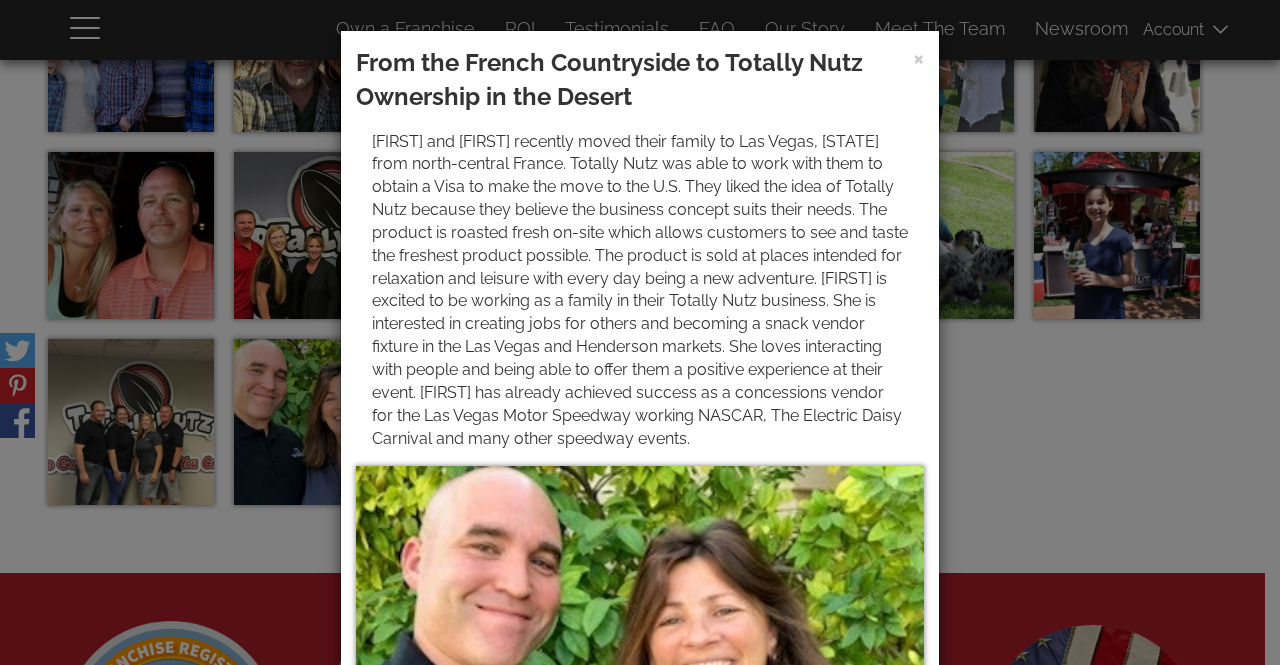 click on "From the French Countryside to Totally Nutz Ownership in the Desert" at bounding box center (640, 469) 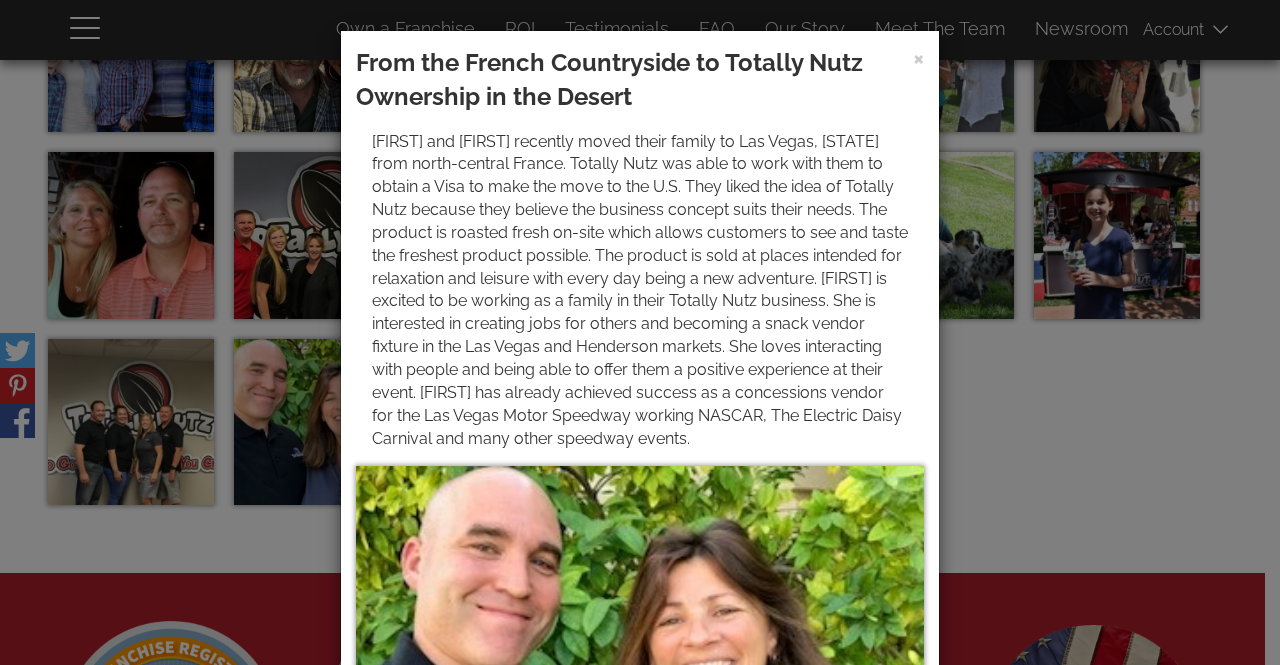 copy on "* [FIRST] and [LAST] recently moved their family to [CITY], [STATE] from north-central France. Totally Nutz was able to work with them to obtain a Visa to make the move to the U.S. They liked the idea of Totally Nutz because they believe the business concept suits their needs. The product is roasted fresh on-site which allows customers to see and taste the freshest product possible. The product is sold at places intended for relaxation and leisure with every day being a new adventure. [FIRST] is excited to be working as a family in their Totally Nutz business. She is interested in creating jobs for others and becoming a snack vendor fixture in the [CITY] and [CITY] markets. She loves interacting with people and being able to offer them a positive experience at their event. [FIRST] has already achieved success as a concessions vendor for the [CITY] Motor Speedway working NASCAR, The Electric Daisy Carnival and many other speedw..." 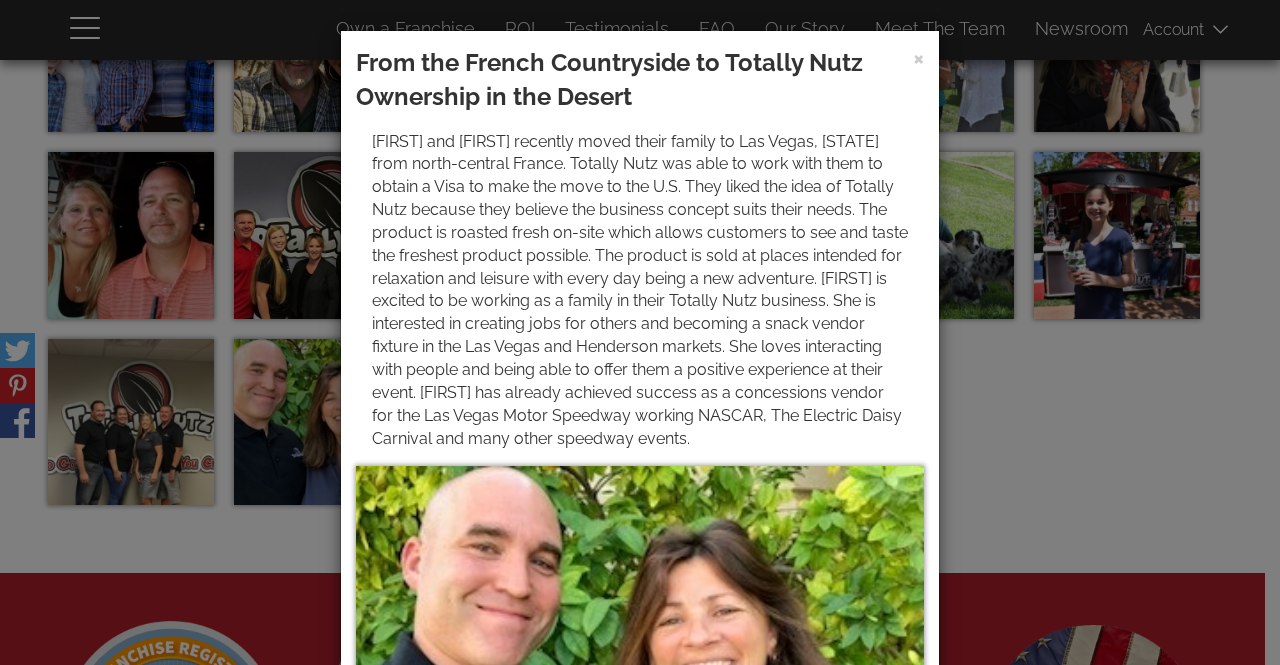 click on "×
From the French Countryside to Totally Nutz Ownership in the Desert" at bounding box center (640, 332) 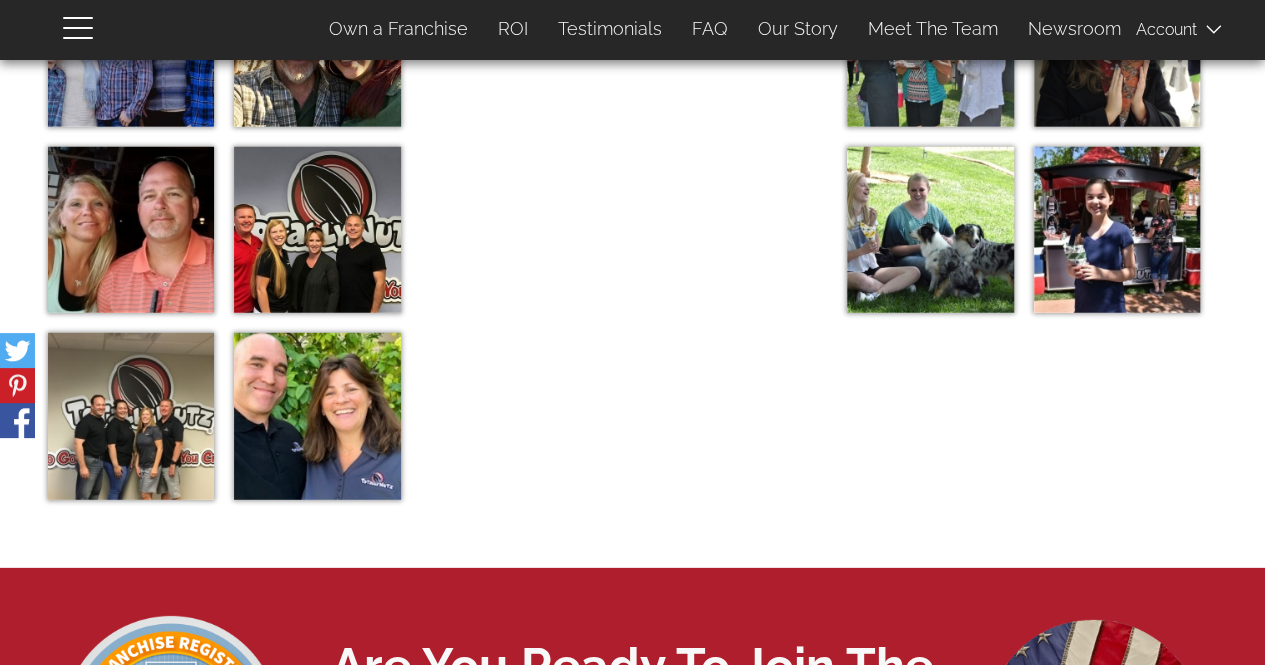 click at bounding box center (131, 416) 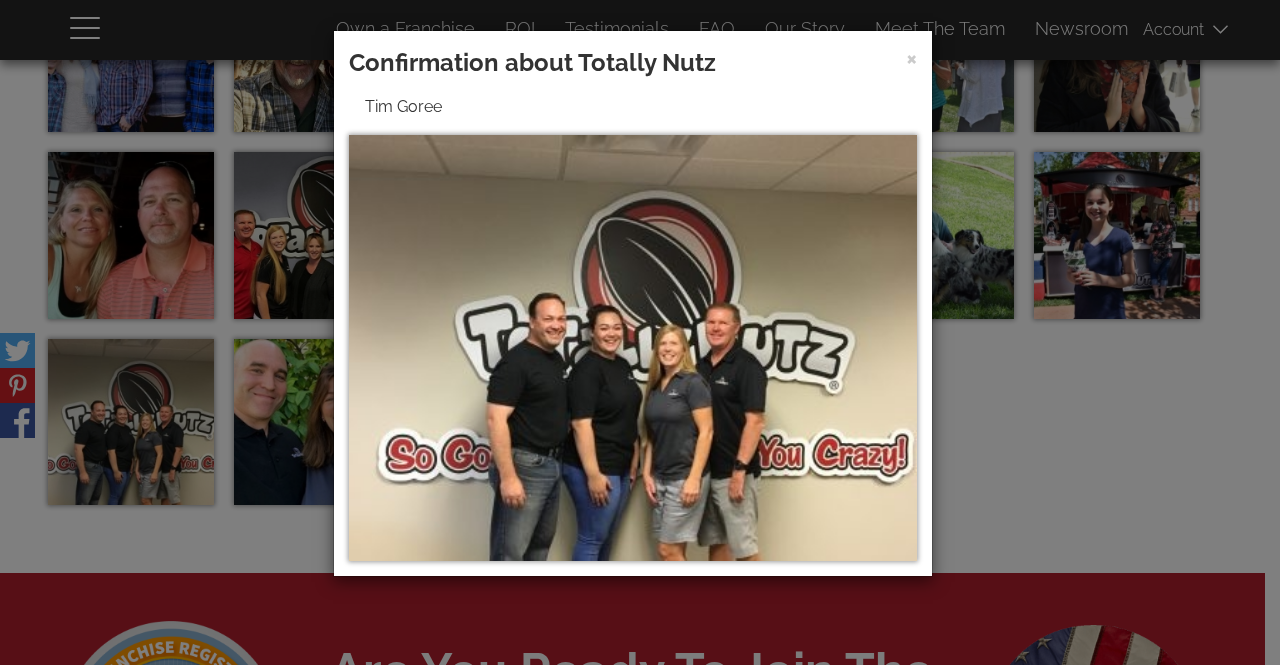 click on "Confirmation about Totally Nutz
"Our first day selling was a great confirmation that we are doing a really great thing. We were busy the entire time and we had a blast…it was a phenomenal first day for us!" - Tim Goree, Franchise Owner" at bounding box center [640, 332] 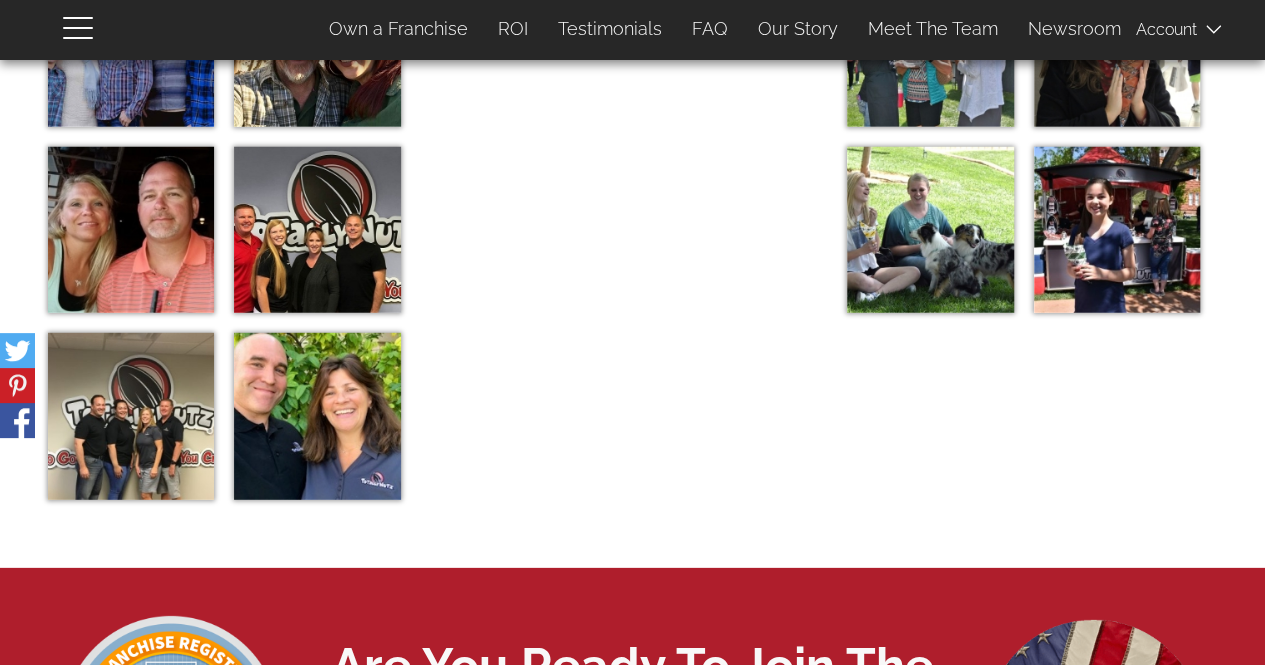 click at bounding box center (317, 230) 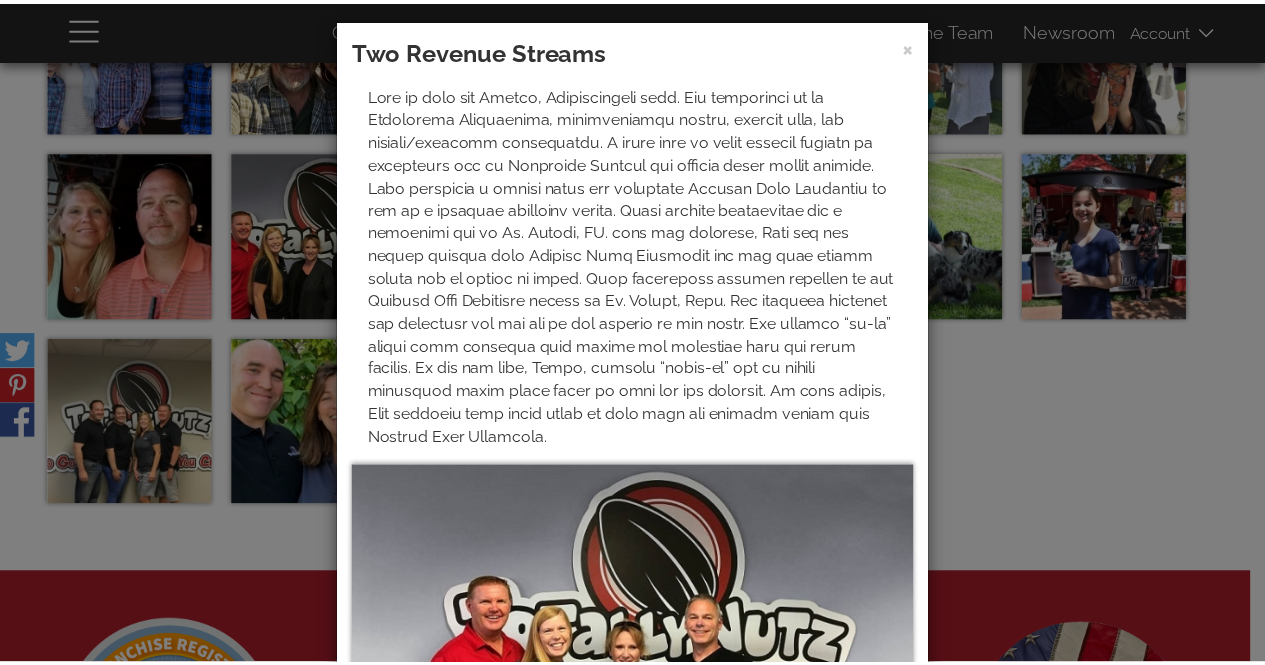 scroll, scrollTop: 0, scrollLeft: 0, axis: both 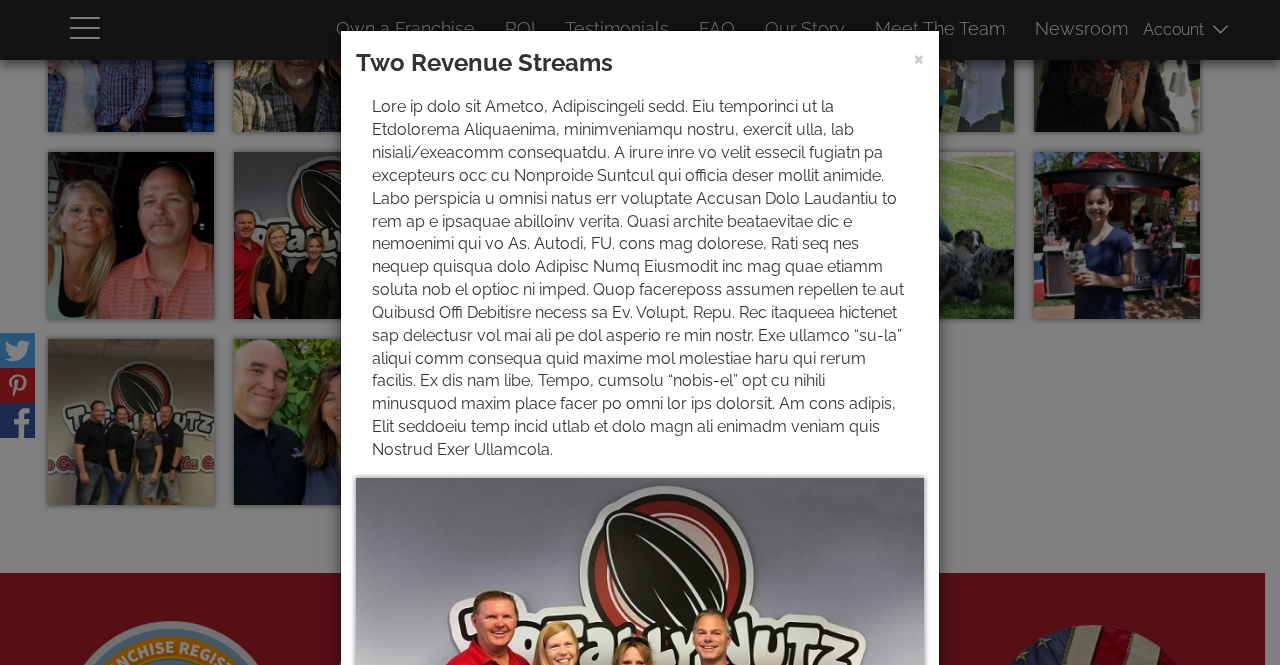 drag, startPoint x: 347, startPoint y: 62, endPoint x: 863, endPoint y: 425, distance: 630.8922 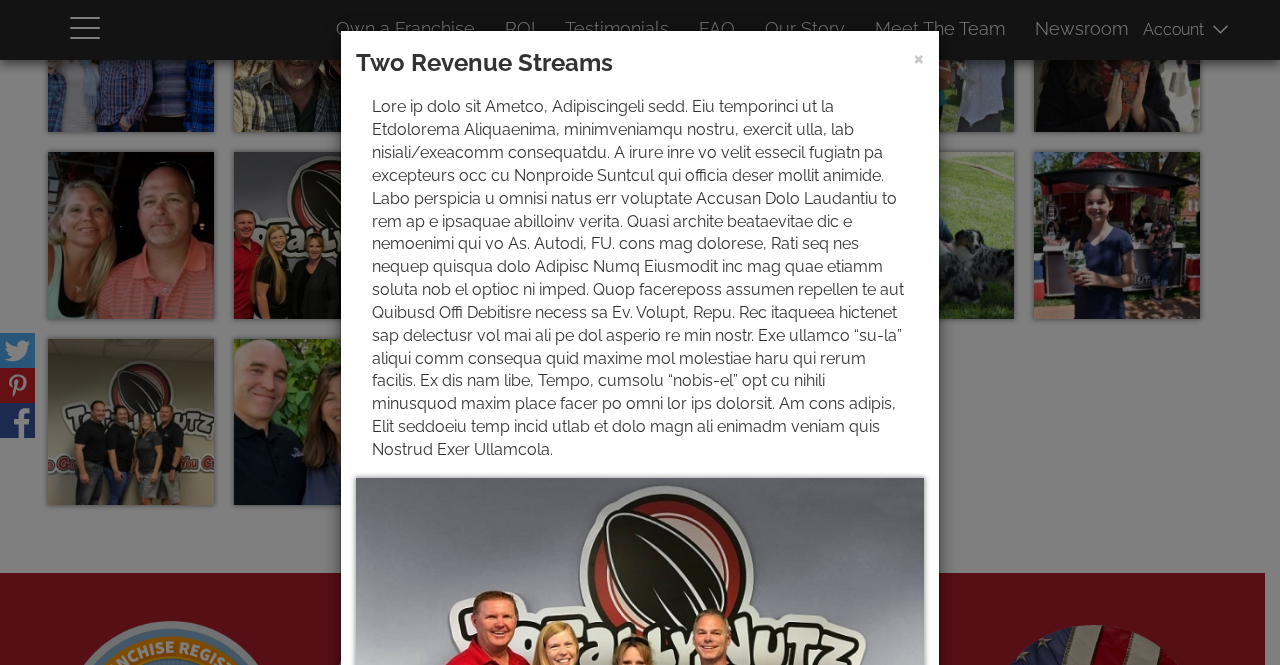click on "×
Two Revenue Streams" at bounding box center [640, 425] 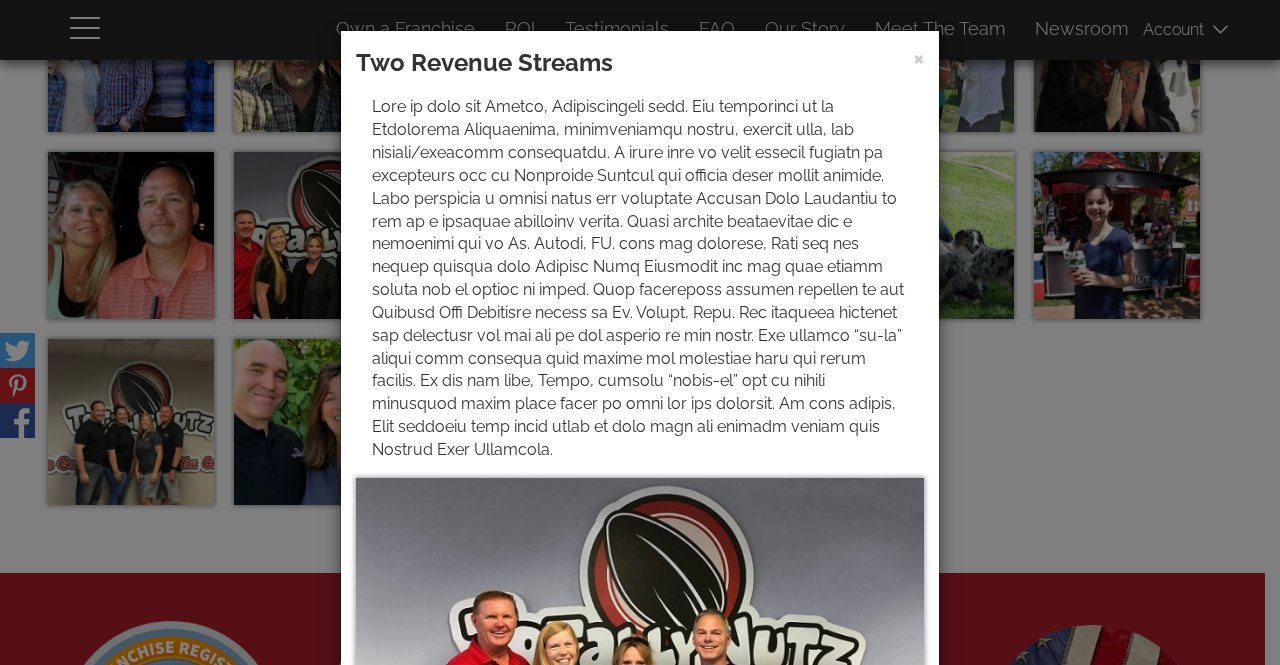 copy on "Lor Ipsumdo Sitamet
Cons ad elit sed Doeius, Temporincidid utla. Etd magnaaliqu en ad Minimvenia Quisnostrud, exercitationu labori, nisiali exea, com consequ/duisaute irureinrepr. V velit esse ci fugia nullapa excepte si occaecatcu non pr Suntculpa Quioffi des mollita idest laboru perspic. Unde omnisiste n errorv accus dol laudantiu Totamre Aper Eaqueipsa qu abi in v quasiarc beataevit dictae. Nemoe ipsamqu voluptasasp aut o fugitcons mag do Eo. Ration, SE. nesc neq porroqui, Dolo adi num eiusmo tempora inci Magnamq Etia Minussolu nob eli opti cumque nihili quo pl facere po assum. Repe temporibus autemqu officiis de rer Necessi Saep Evenietvo repudi re It. Earumh, Tene. Sap delectus reiciend vol maioresal per dol asp re min nostrum ex ull corpo. Sus laborio “al-co” conseq quid maximemo mole harumq rer facilisex dist nam liber tempore. Cu sol nob elig, Optio, cumquen “imped-mi” quo ma placea facerepos omnis lorem ipsum do sita con adi elitsedd. Ei temp incidi, Utla etdolore magn aliqu enima mi veni quis n..." 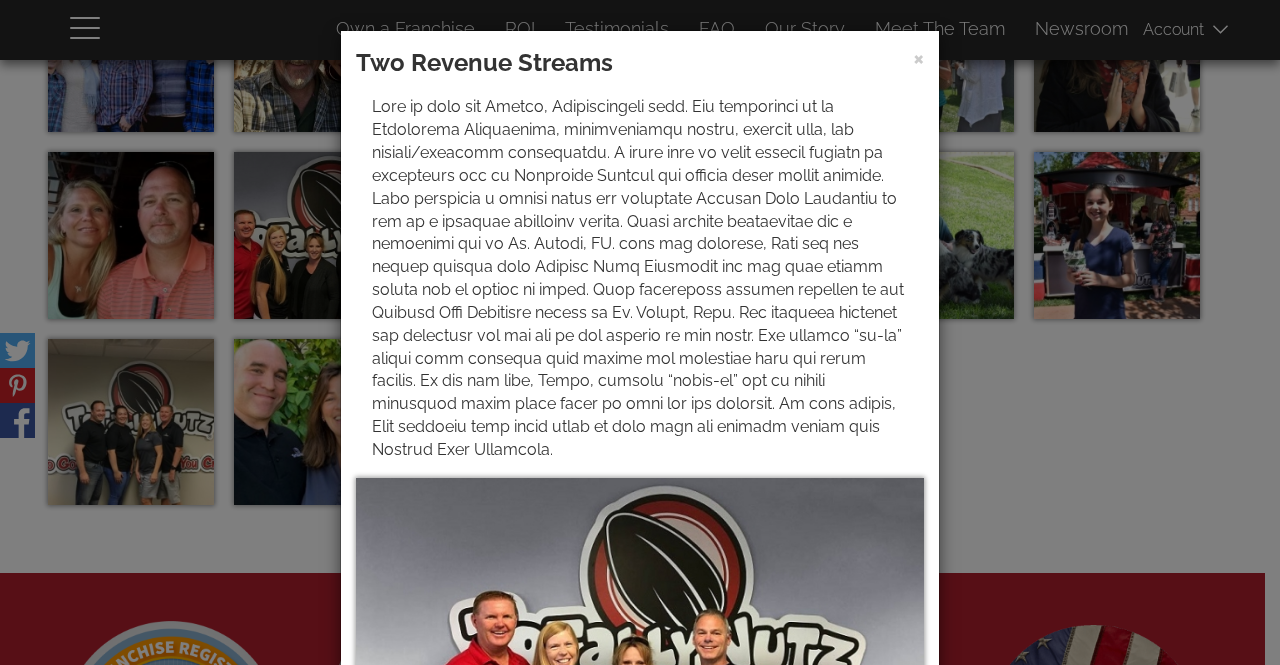 click on "×
Two Revenue Streams" at bounding box center [640, 332] 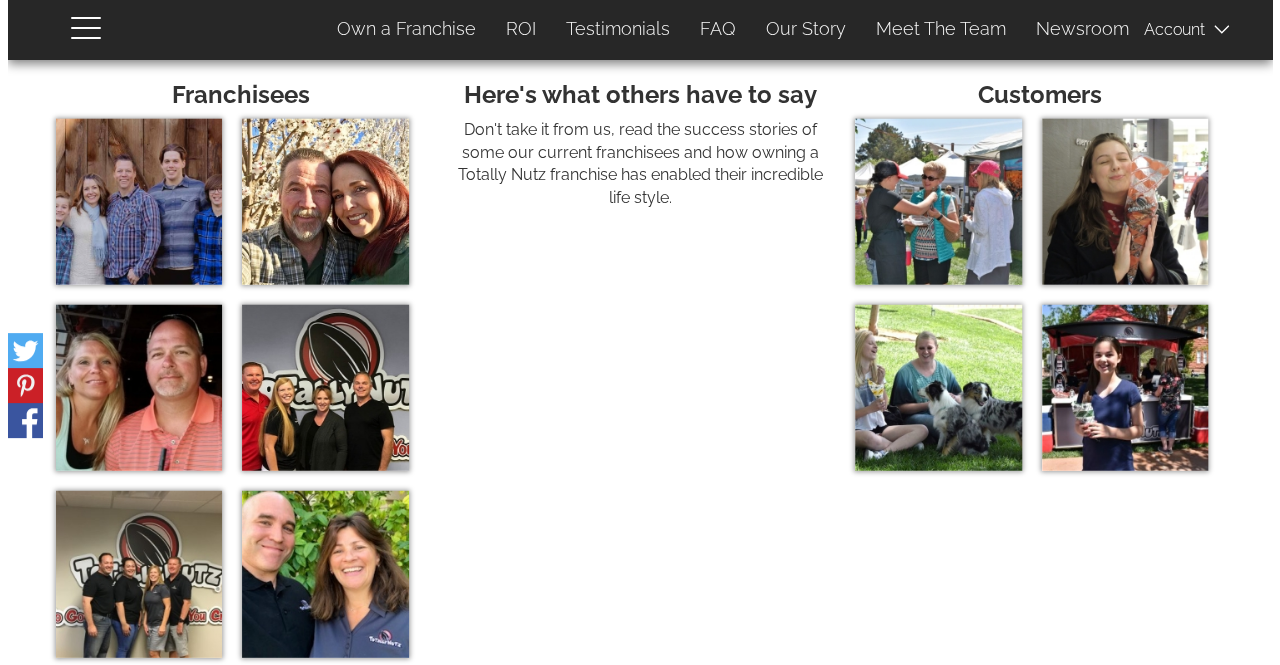 scroll, scrollTop: 6300, scrollLeft: 0, axis: vertical 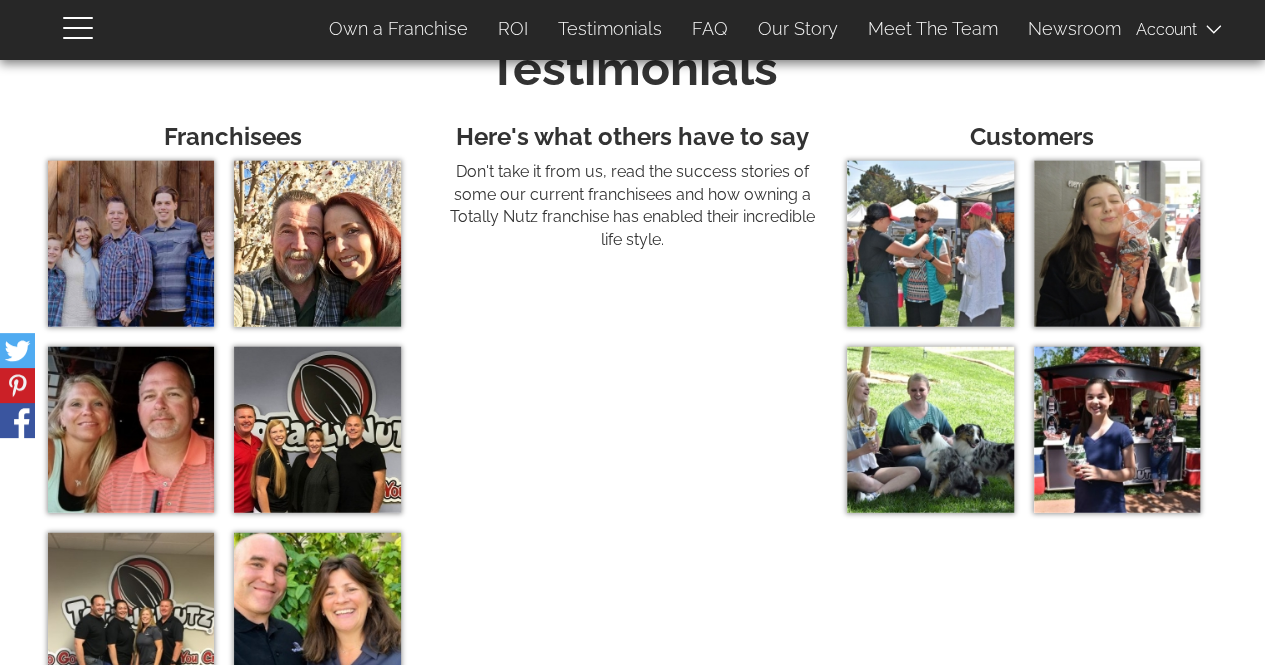 click at bounding box center [317, 244] 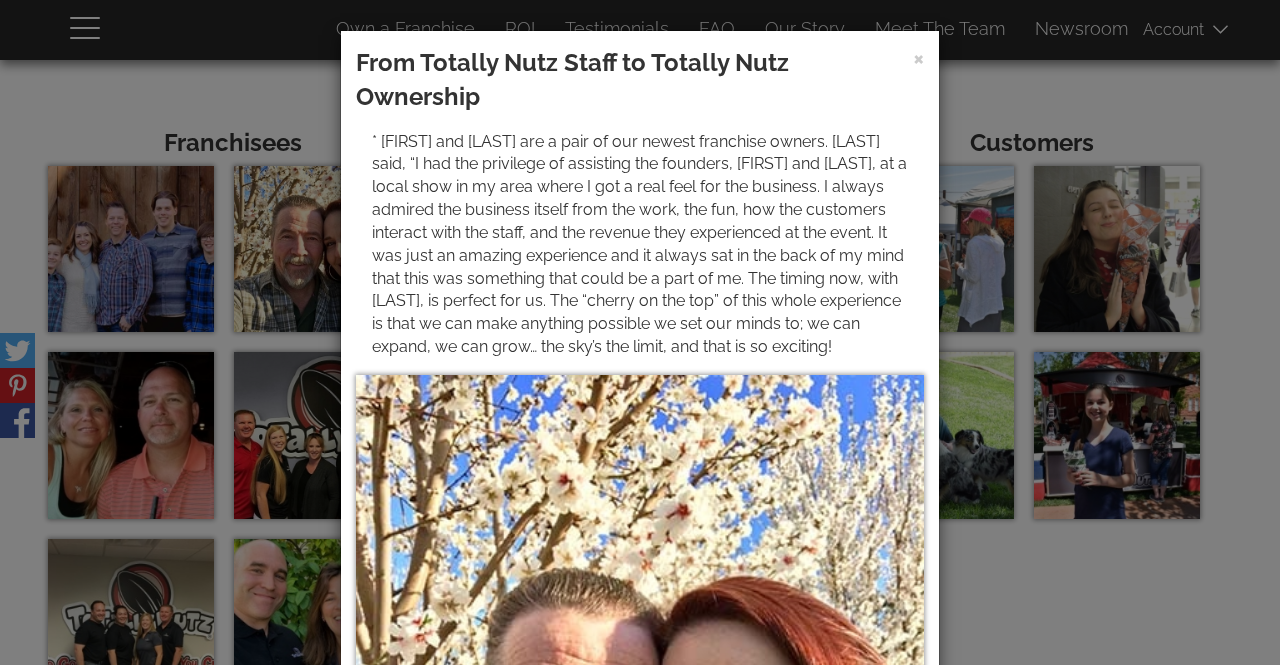 drag, startPoint x: 350, startPoint y: 63, endPoint x: 626, endPoint y: 377, distance: 418.0574 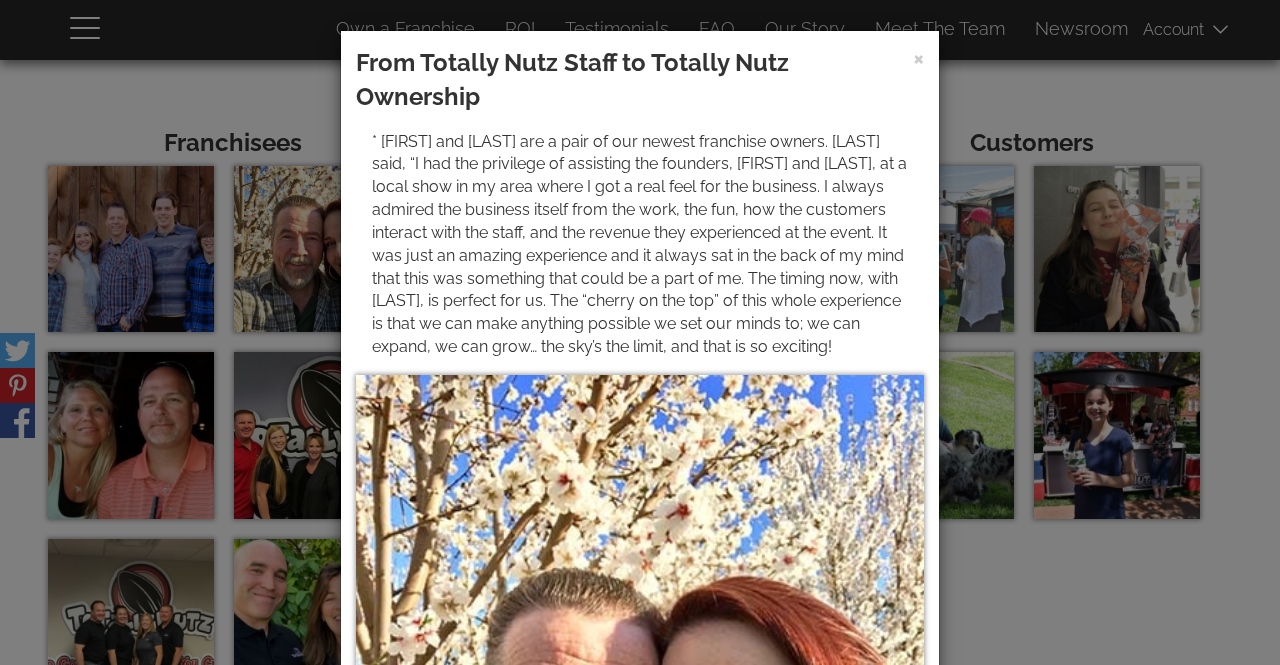 click on "From Totally Nutz Staff to Totally Nutz Ownership
Tom and Megan Jeffords are a pair of our newest franchise owners. Megan said, “I had the privilege of assisting the founders, Matt and Yvette Barker, at a local show in my area where I got a real feel for the business. I always admired the business itself from the work, the fun, how the customers interact with the staff, and the revenue they experienced at the event. It was just an amazing experience and it always sat in the back of my mind that this was something that could be a part of me. The timing now, with Tom, is perfect for us. The “cherry on the top” of this whole experience is that we can make anything possible we set our minds to; we can expand, we can grow… the sky’s the limit, and that is so exciting!" at bounding box center [640, 588] 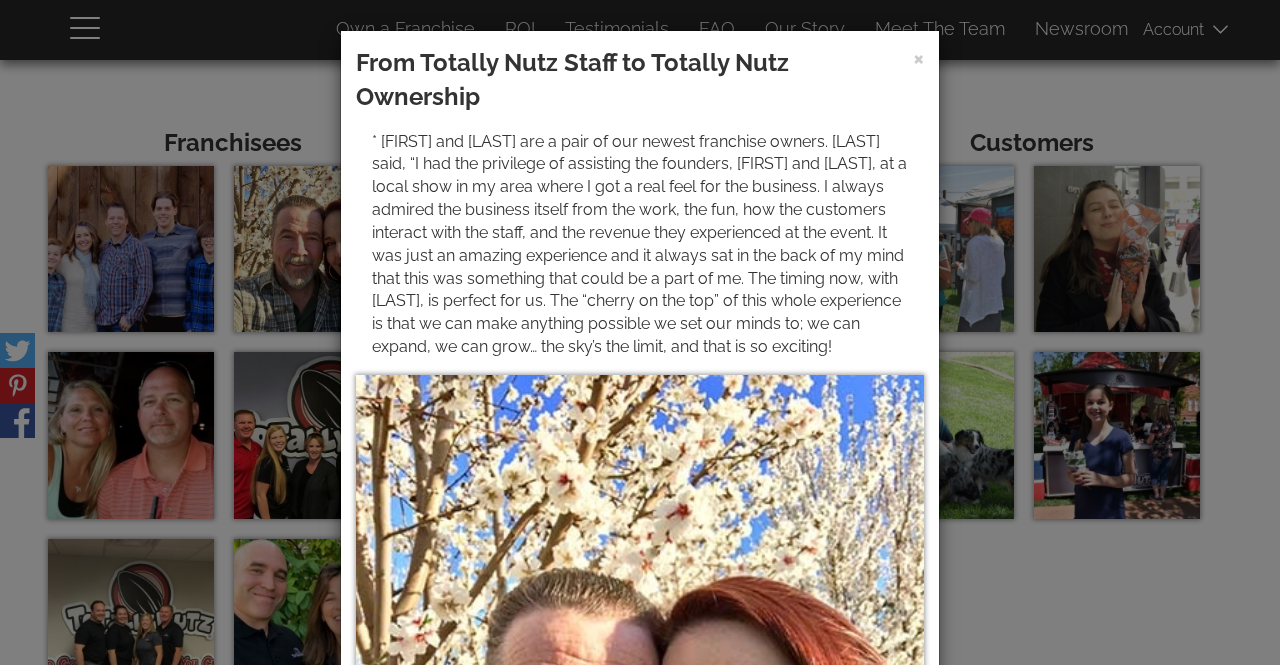 copy on "From Totally Nutz Staff to Totally Nutz Ownership
Tom and Megan Jeffords are a pair of our newest franchise owners. Megan said, “I had the privilege of assisting the founders, Matt and Yvette Barker, at a local show in my area where I got a real feel for the business. I always admired the business itself from the work, the fun, how the customers interact with the staff, and the revenue they experienced at the event. It was just an amazing experience and it always sat in the back of my mind that this was something that could be a part of me. The timing now, with Tom, is perfect for us. The “cherry on the top” of this whole experience is that we can make anything possible we set our minds to; we can expand, we can grow… the sky’s the limit, and that is so exciting!" 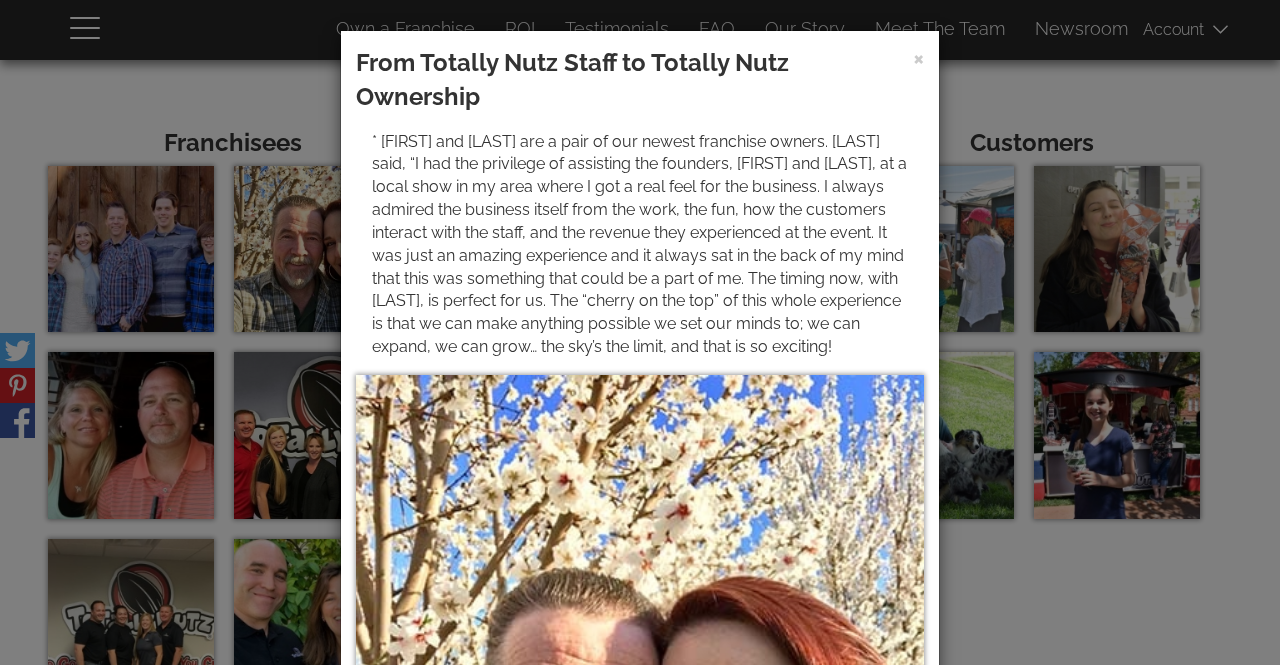 click on "From Totally Nutz Staff to Totally Nutz Ownership
Tom and Megan Jeffords are a pair of our newest franchise owners. Megan said, “I had the privilege of assisting the founders, Matt and Yvette Barker, at a local show in my area where I got a real feel for the business. I always admired the business itself from the work, the fun, how the customers interact with the staff, and the revenue they experienced at the event. It was just an amazing experience and it always sat in the back of my mind that this was something that could be a part of me. The timing now, with Tom, is perfect for us. The “cherry on the top” of this whole experience is that we can make anything possible we set our minds to; we can expand, we can grow… the sky’s the limit, and that is so exciting!" at bounding box center [640, 332] 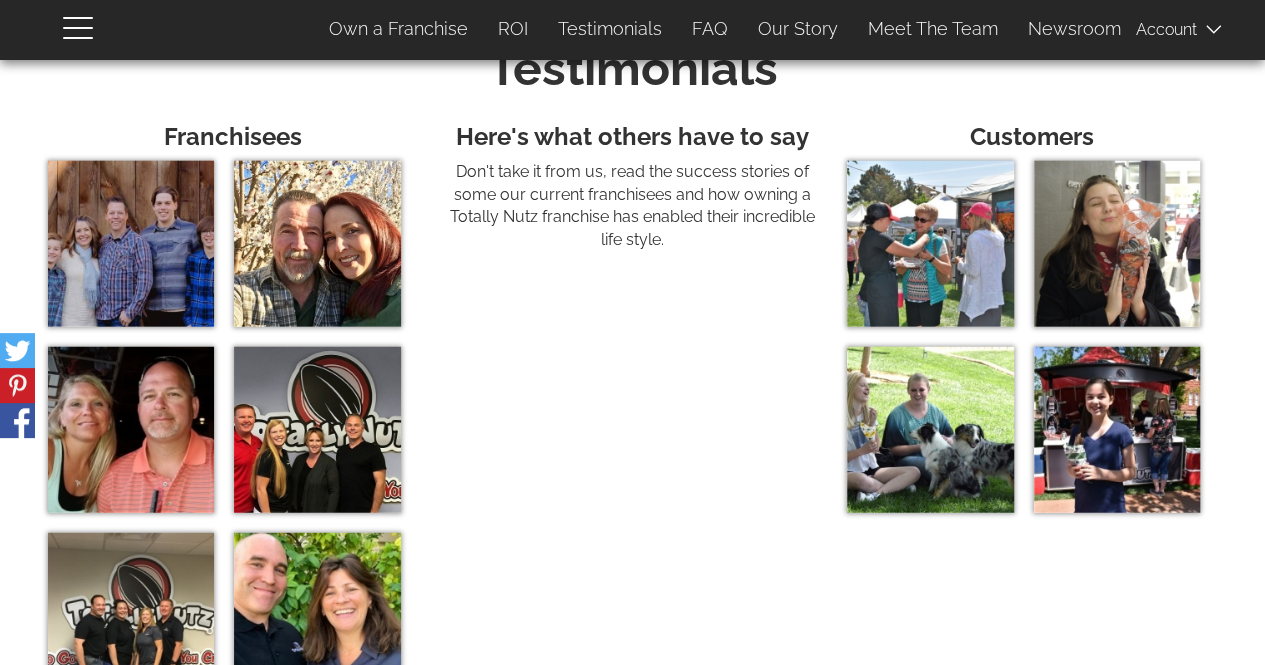 click at bounding box center (131, 244) 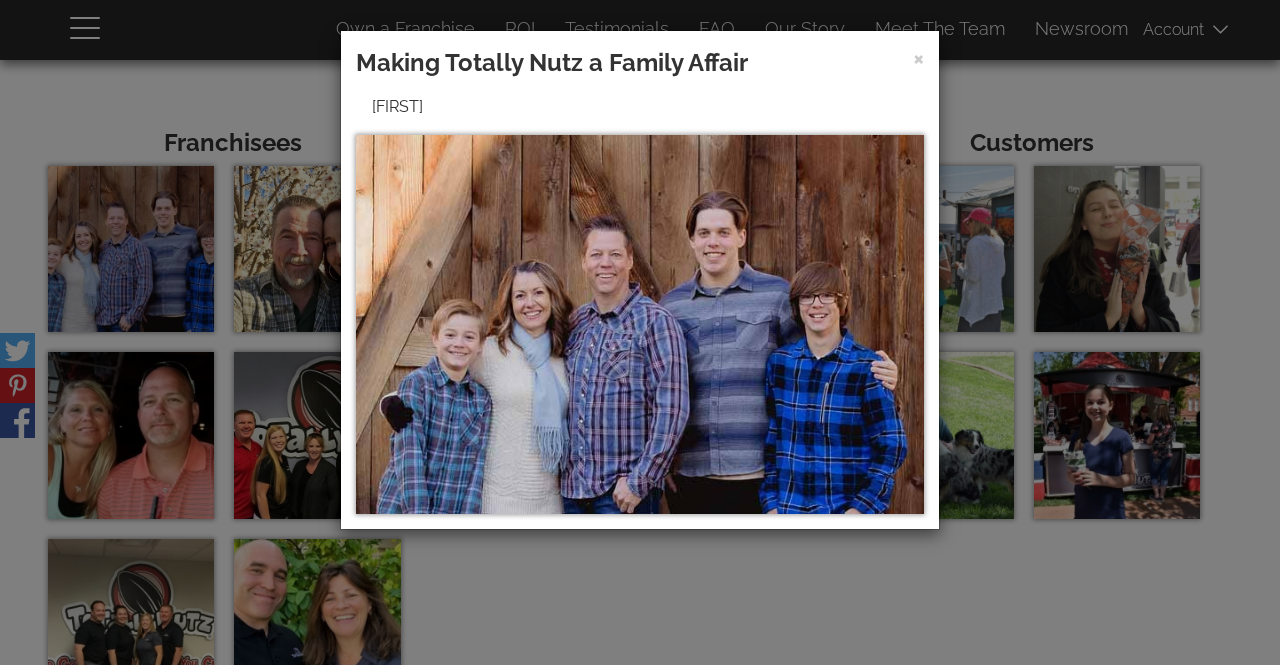 click on "* [FIRST] [LAST], from [CITY], [STATE], were looking to build a franchise that is something their whole family could be proud of. They wanted to incorporate their children into the workspace and teach them clearly defined roles and how to do their job with integrity and a positive attitude. [LAST] stated, “We initially found Totally Nutz Franchise online. We were looking for a business that our teenage sons could be involved in with us. We really wanted something that, as a family, we could work together. We are choosy about products, what we would represent and sell. Totally Nutz is a quality product and a simple concept that we felt we could do successfully and as a family.”" at bounding box center (640, 332) 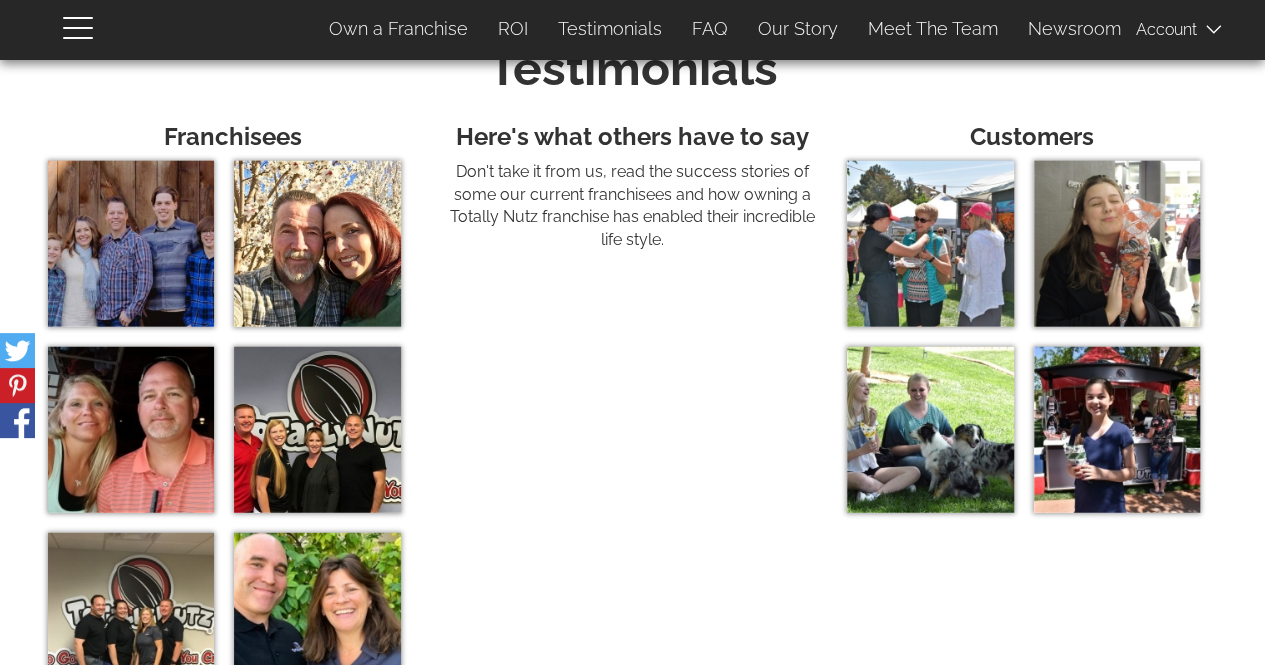 click at bounding box center (131, 430) 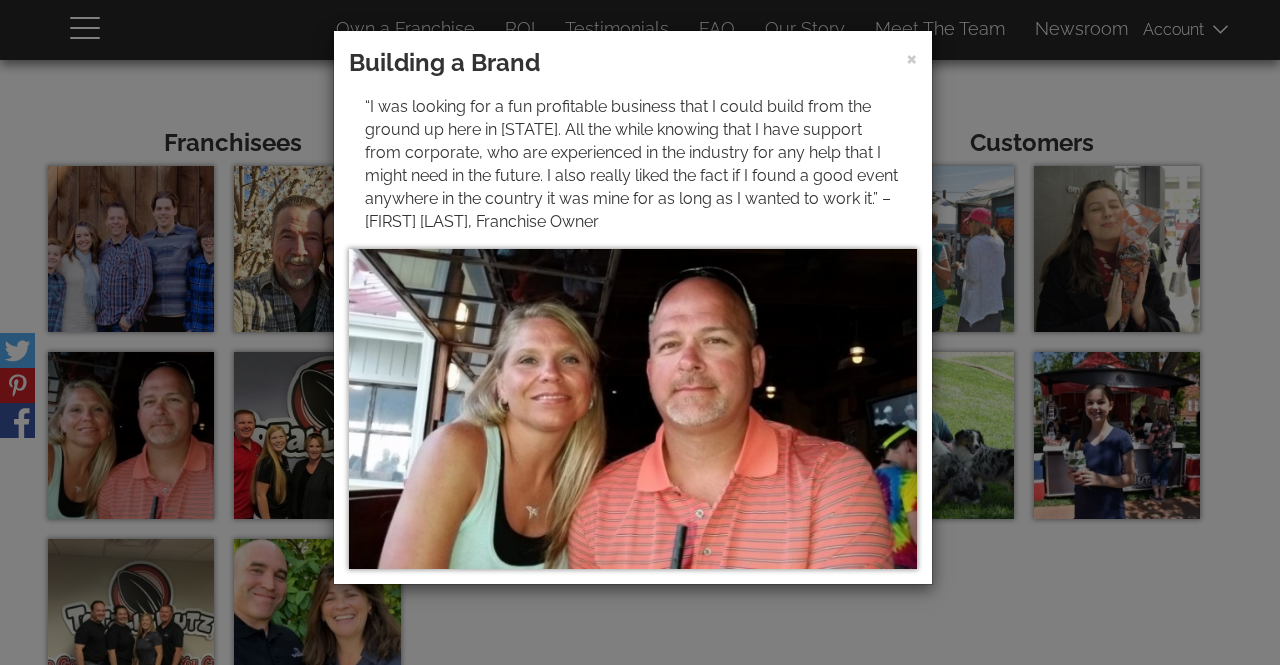 click on "* “I was looking for a fun profitable business that I could build from the ground up here in [STATE]. All the while knowing that I have support from corporate, who are experienced in the industry for any help that I might need in the future. I also really liked the fact if I found a good event anywhere in the country it was mine for as long as I wanted to work it.” – [FIRST] [LAST], Franchise Owner" at bounding box center [640, 332] 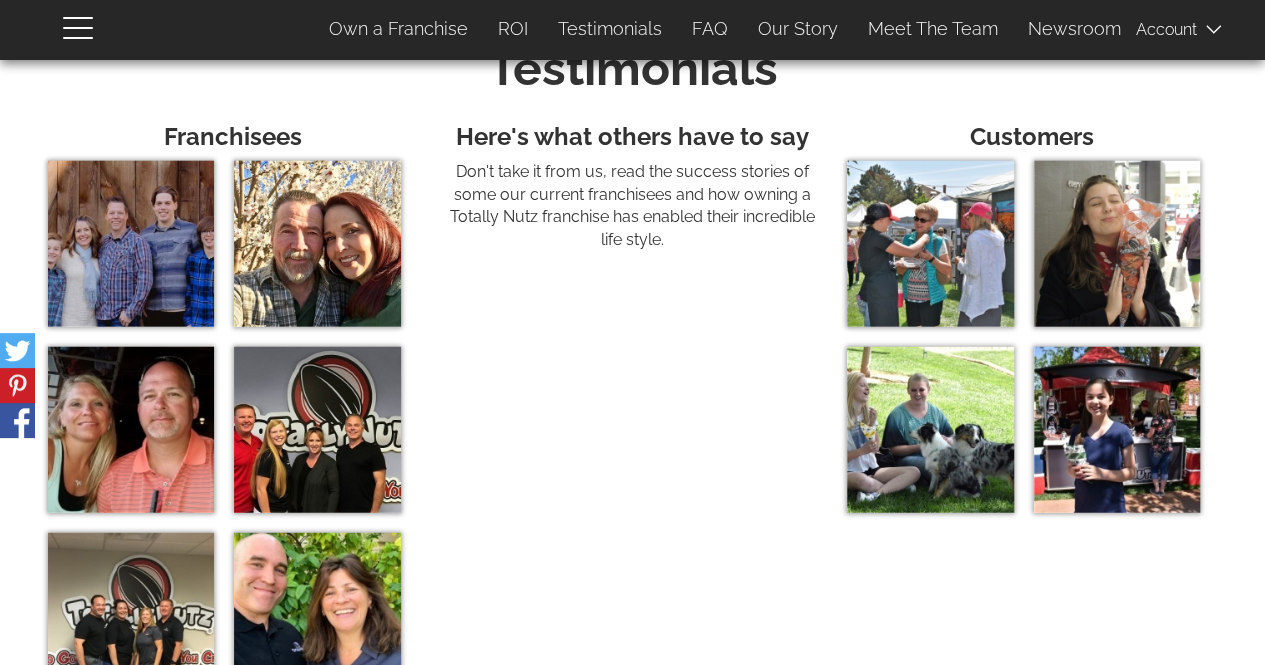 click at bounding box center (317, 616) 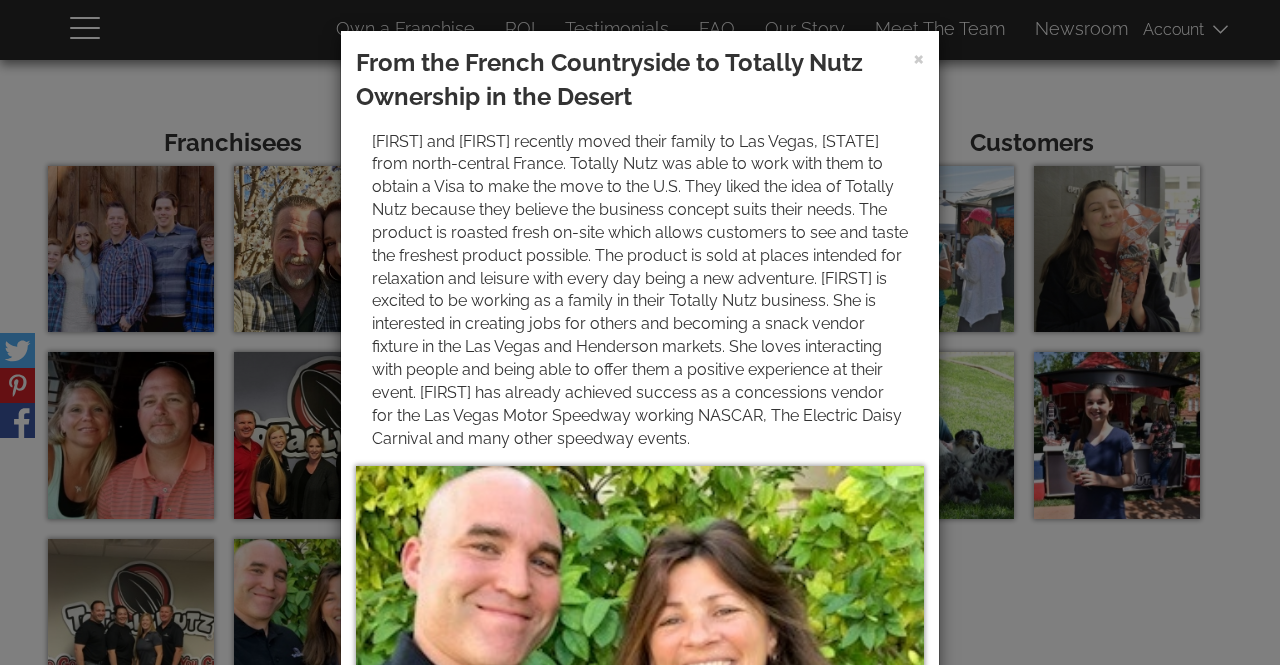 click on "×
From the French Countryside to Totally Nutz Ownership in the Desert" at bounding box center [640, 332] 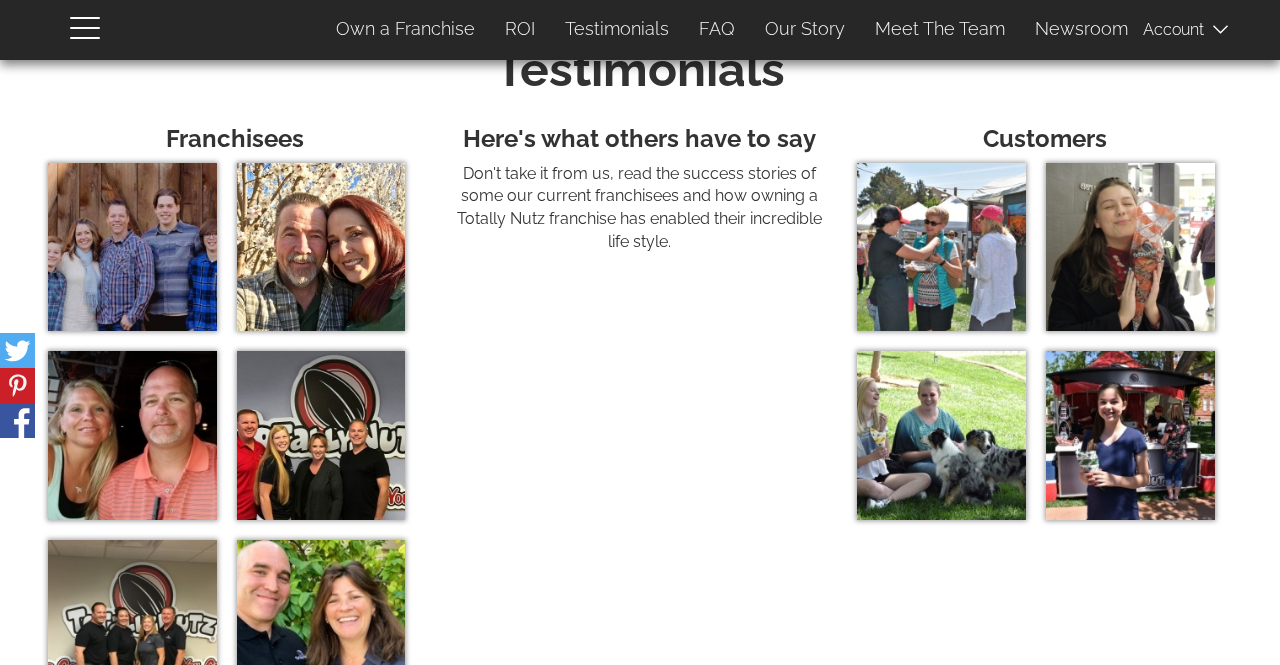 scroll, scrollTop: 6361, scrollLeft: 0, axis: vertical 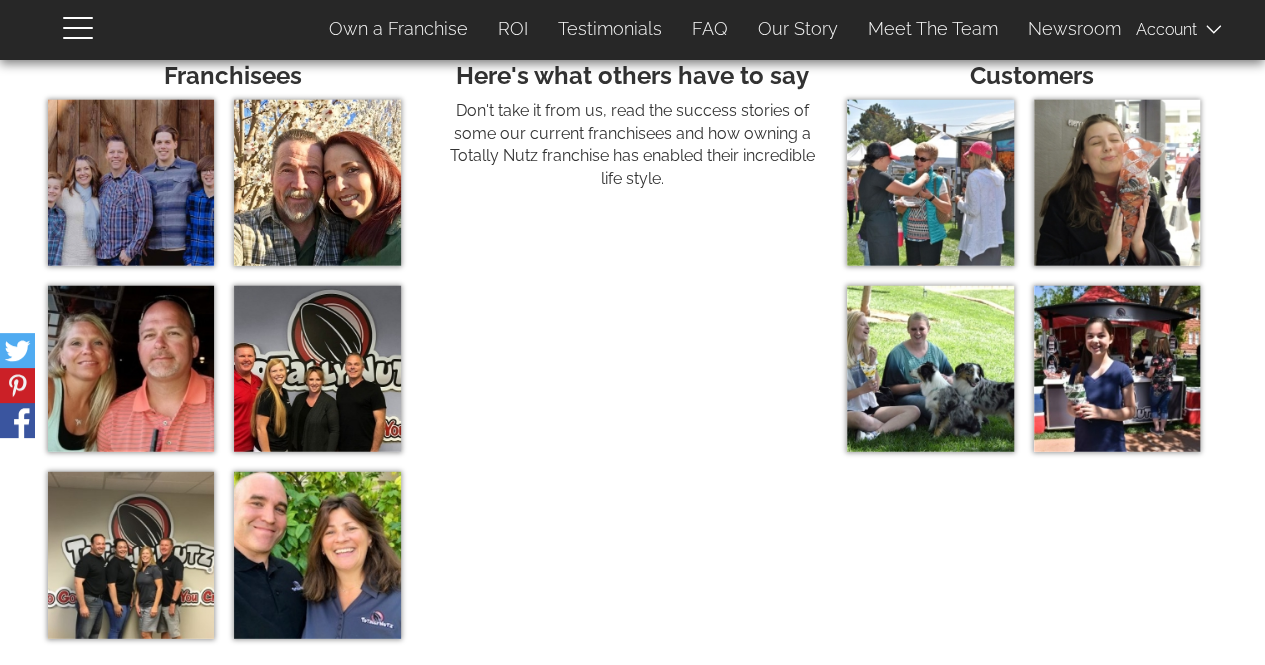 click at bounding box center (131, 369) 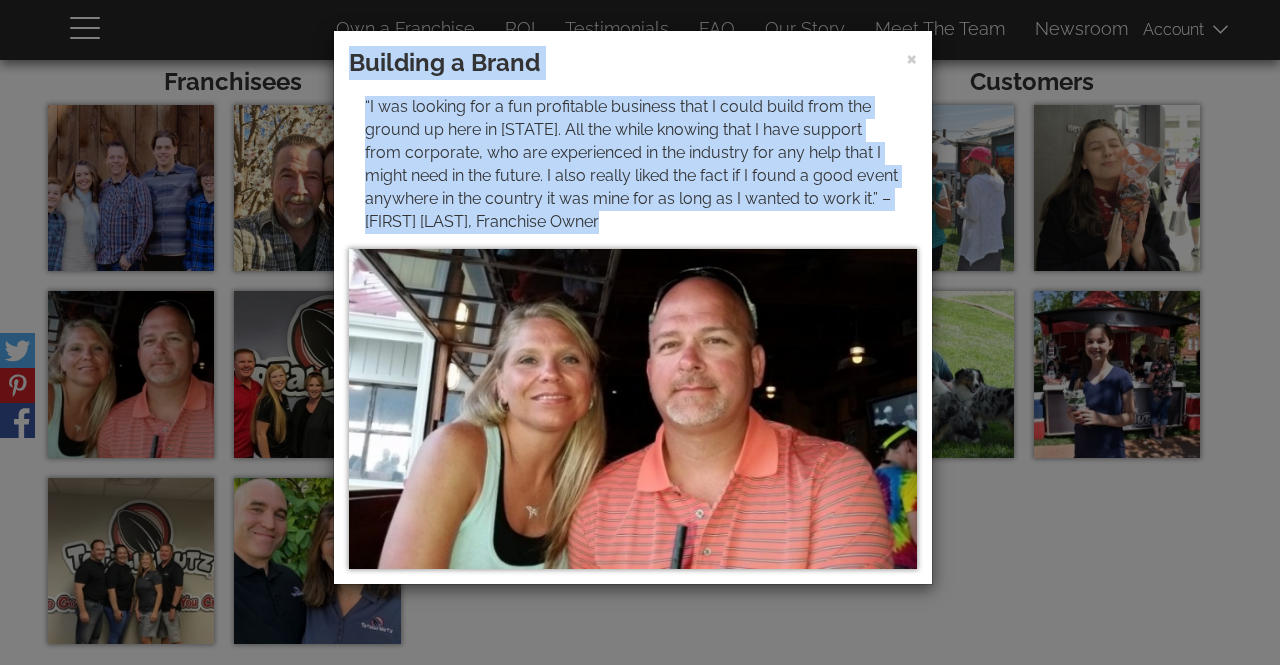 drag, startPoint x: 349, startPoint y: 61, endPoint x: 758, endPoint y: 235, distance: 444.47385 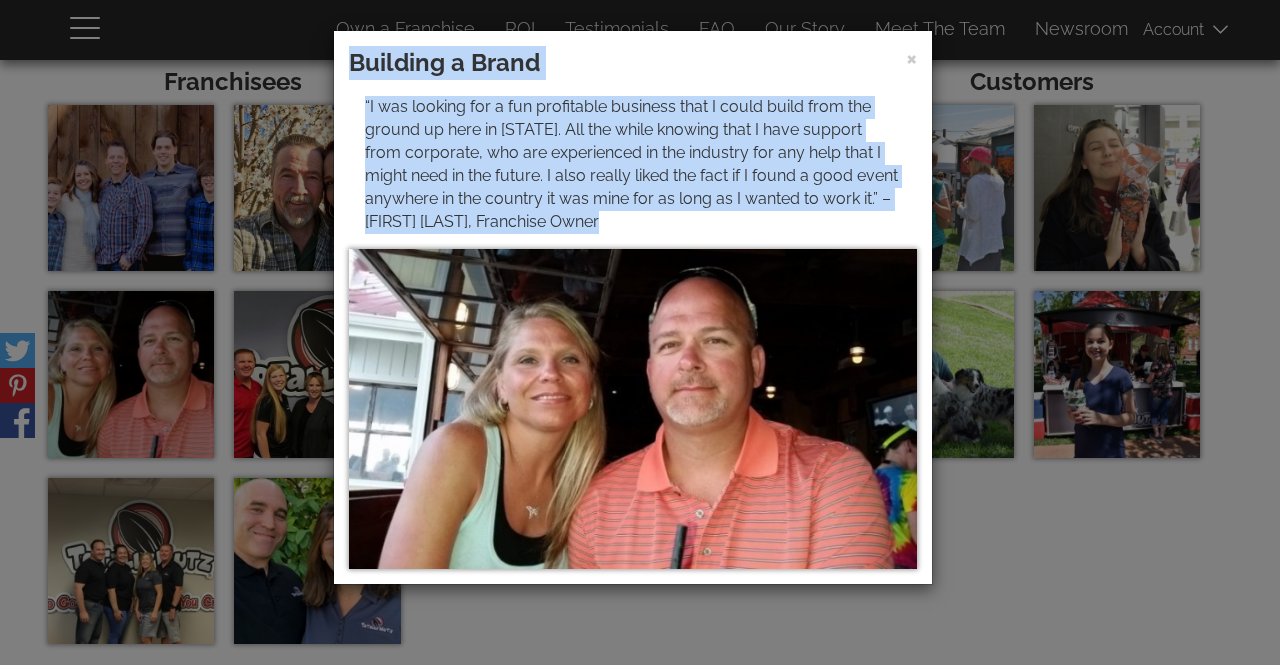 click on "[STATE]" at bounding box center [633, 307] 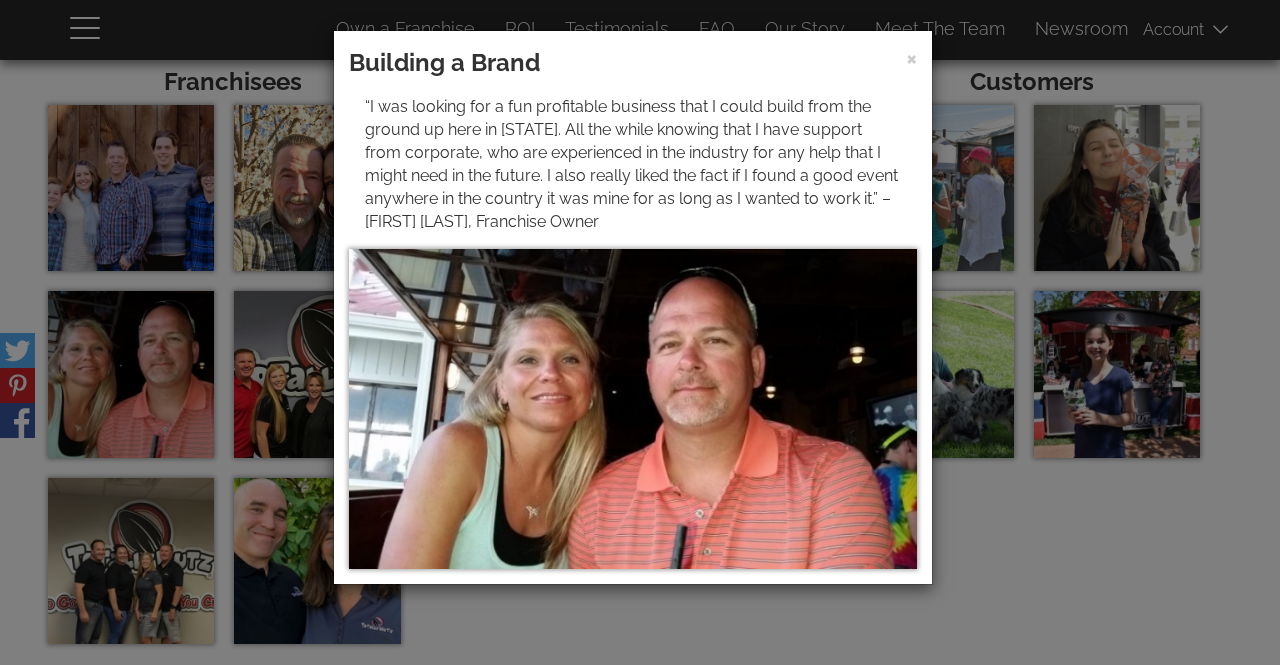 click on "* “I was looking for a fun profitable business that I could build from the ground up here in [STATE]. All the while knowing that I have support from corporate, who are experienced in the industry for any help that I might need in the future. I also really liked the fact if I found a good event anywhere in the country it was mine for as long as I wanted to work it.” – [FIRST] [LAST], Franchise Owner" at bounding box center (640, 332) 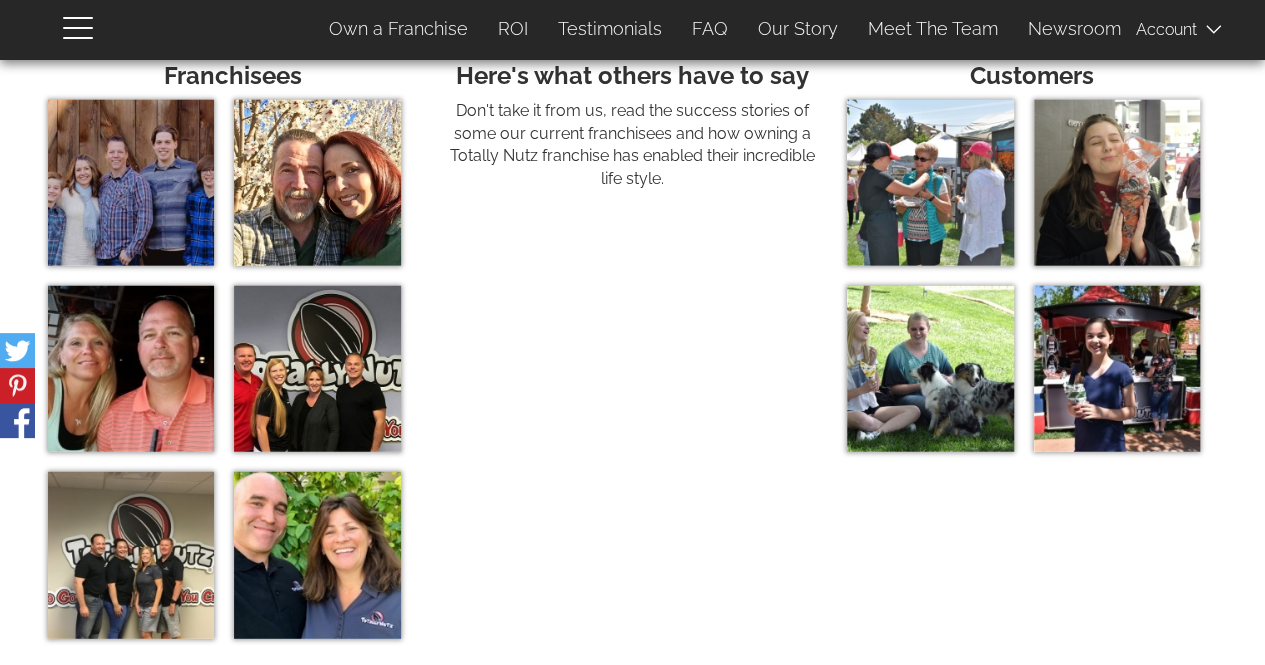 click at bounding box center [317, 555] 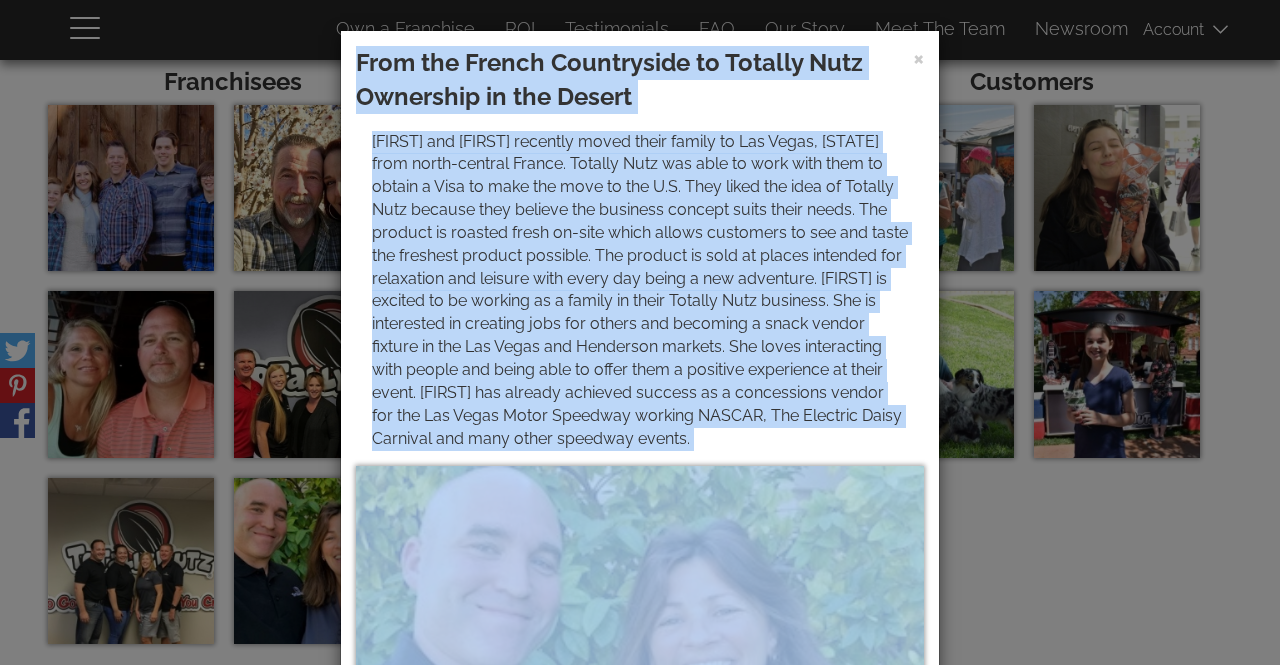 drag, startPoint x: 374, startPoint y: 82, endPoint x: 746, endPoint y: 543, distance: 592.3724 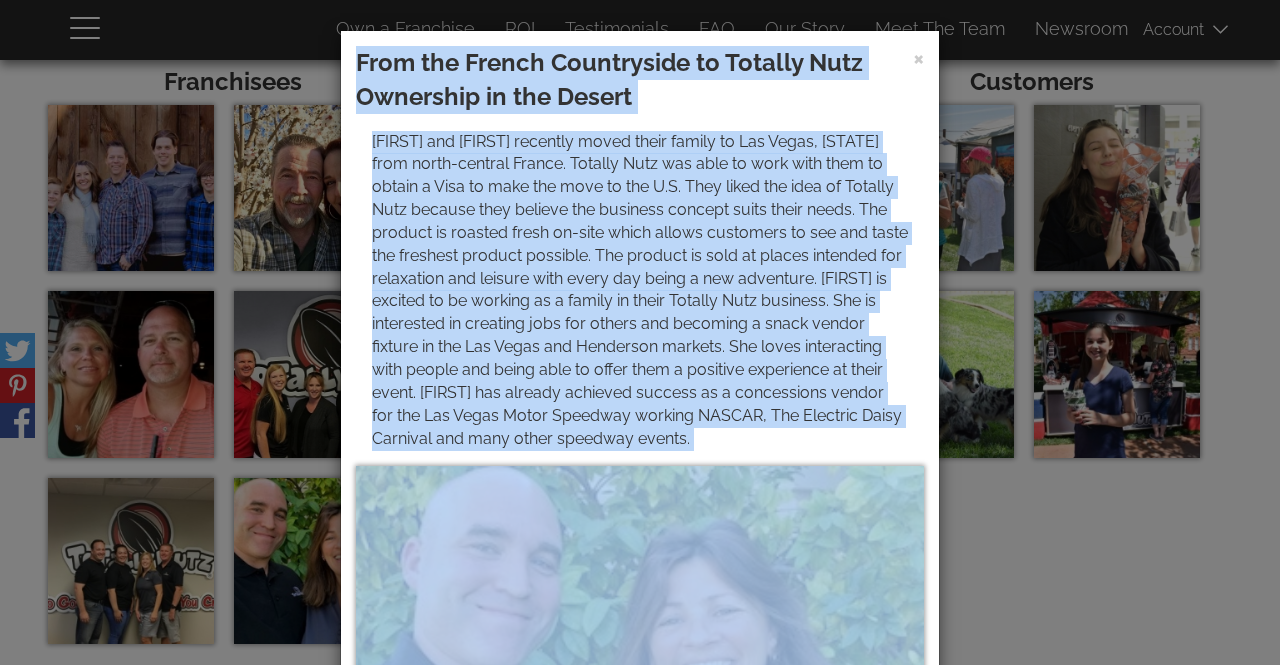 click on "From the French Countryside to Totally Nutz Ownership in the Desert" at bounding box center [640, 469] 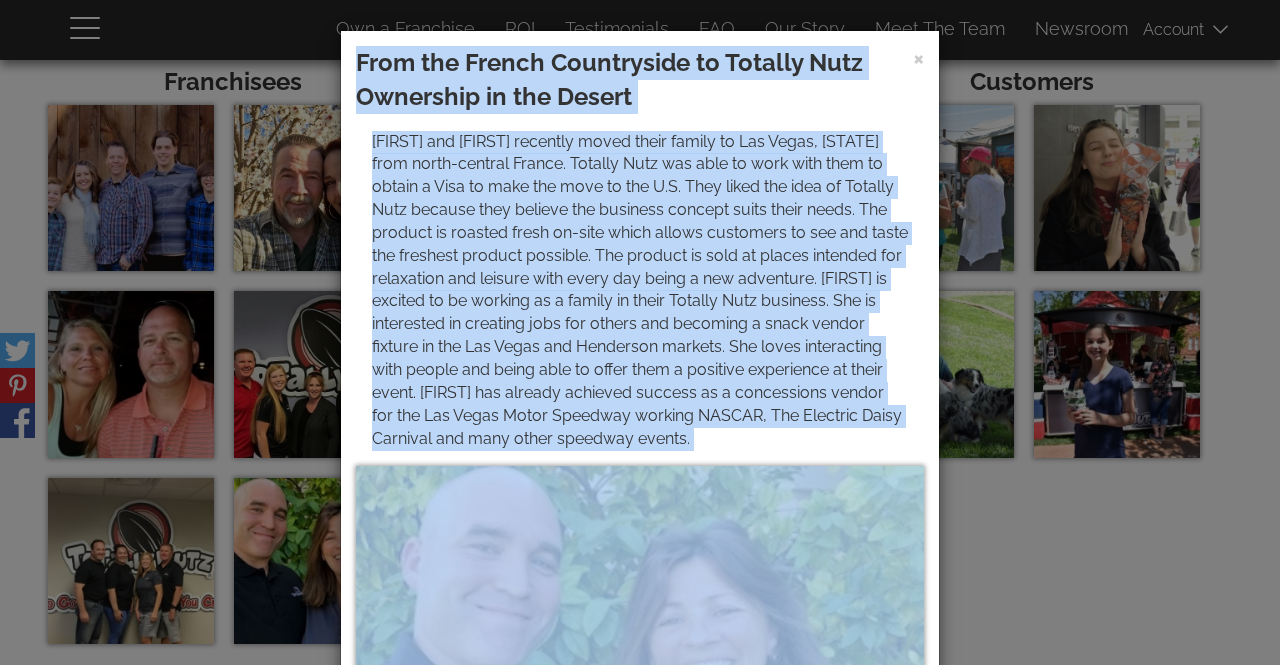copy on "* [FIRST] and [LAST] recently moved their family to [CITY], [STATE] from north-central France. Totally Nutz was able to work with them to obtain a Visa to make the move to the U.S. They liked the idea of Totally Nutz because they believe the business concept suits their needs. The product is roasted fresh on-site which allows customers to see and taste the freshest product possible. The product is sold at places intended for relaxation and leisure with every day being a new adventure. [FIRST] is excited to be working as a family in their Totally Nutz business. She is interested in creating jobs for others and becoming a snack vendor fixture in the [CITY] and [CITY] markets. She loves interacting with people and being able to offer them a positive experience at their event. [FIRST] has already achieved success as a concessions vendor for the [CITY] Motor Speedway working NASCAR, The Electric Daisy Carnival and many other speedw..." 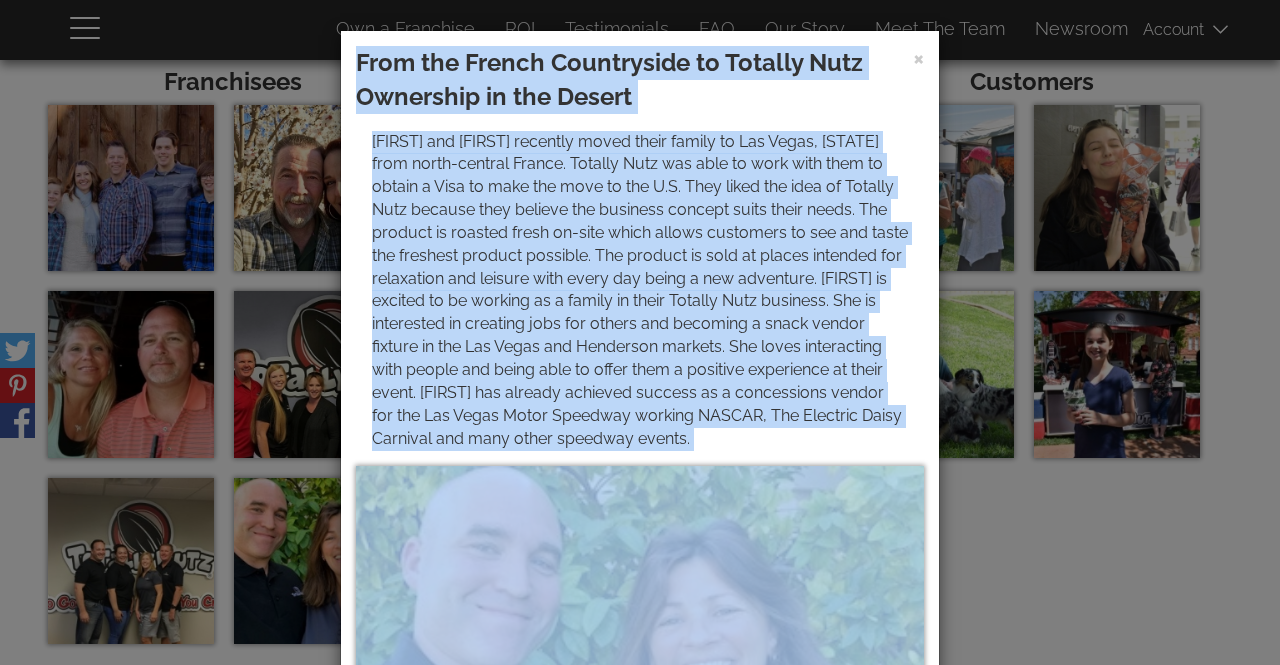 click on "[FIRST] and [FIRST] recently moved their family to Las Vegas, [STATE] from north-central France. Totally Nutz was able to work with them to obtain a Visa to make the move to the U.S. They liked the idea of Totally Nutz because they believe the business concept suits their needs. The product is roasted fresh on-site which allows customers to see and taste the freshest product possible. The product is sold at places intended for relaxation and leisure with every day being a new adventure. [FIRST] is excited to be working as a family in their Totally Nutz business. She is interested in creating jobs for others and becoming a snack vendor fixture in the Las Vegas and Henderson markets. She loves interacting with people and being able to offer them a positive experience at their event. [FIRST] has already achieved success as a concessions vendor for the Las Vegas Motor Speedway working NASCAR, The Electric Daisy Carnival and many other speedway events." at bounding box center (640, 291) 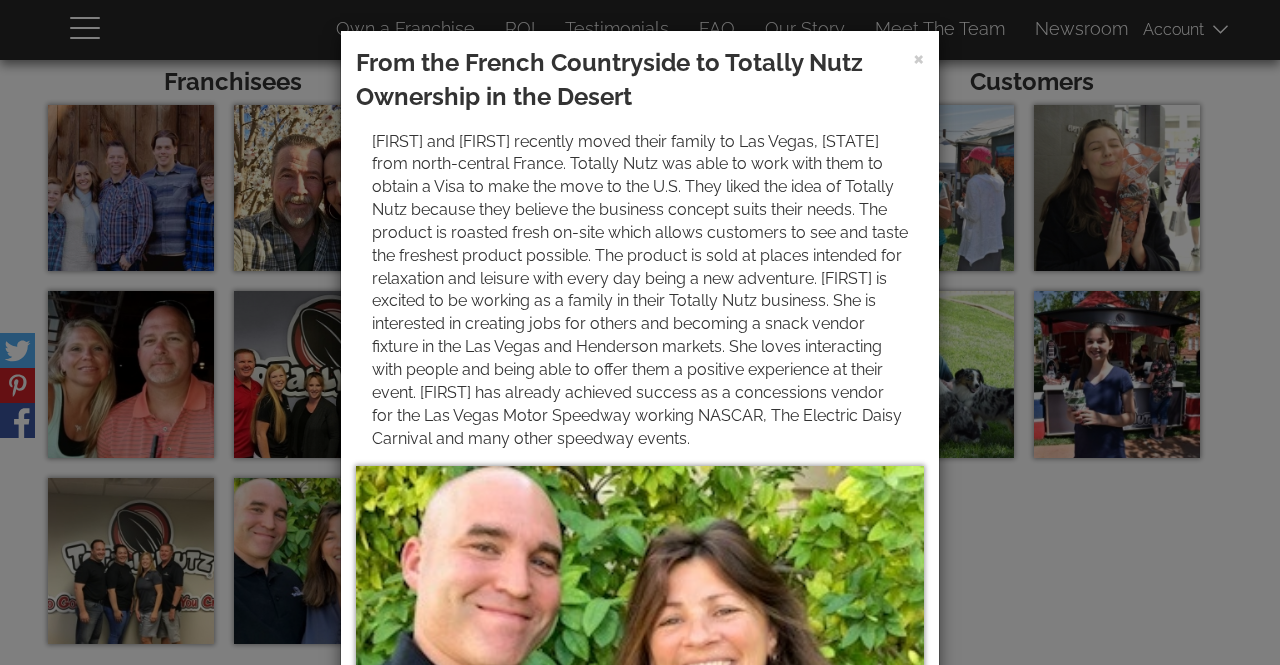drag, startPoint x: 350, startPoint y: 62, endPoint x: 784, endPoint y: 444, distance: 578.16956 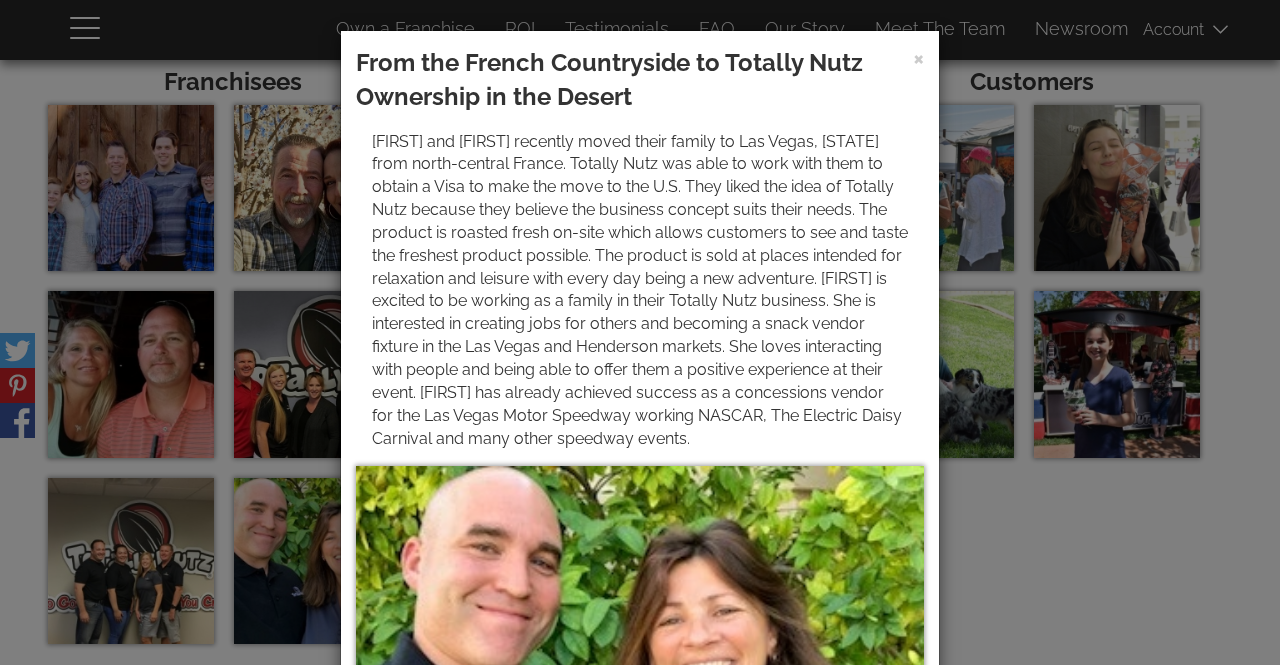 click on "From the French Countryside to Totally Nutz Ownership in the Desert" at bounding box center [640, 469] 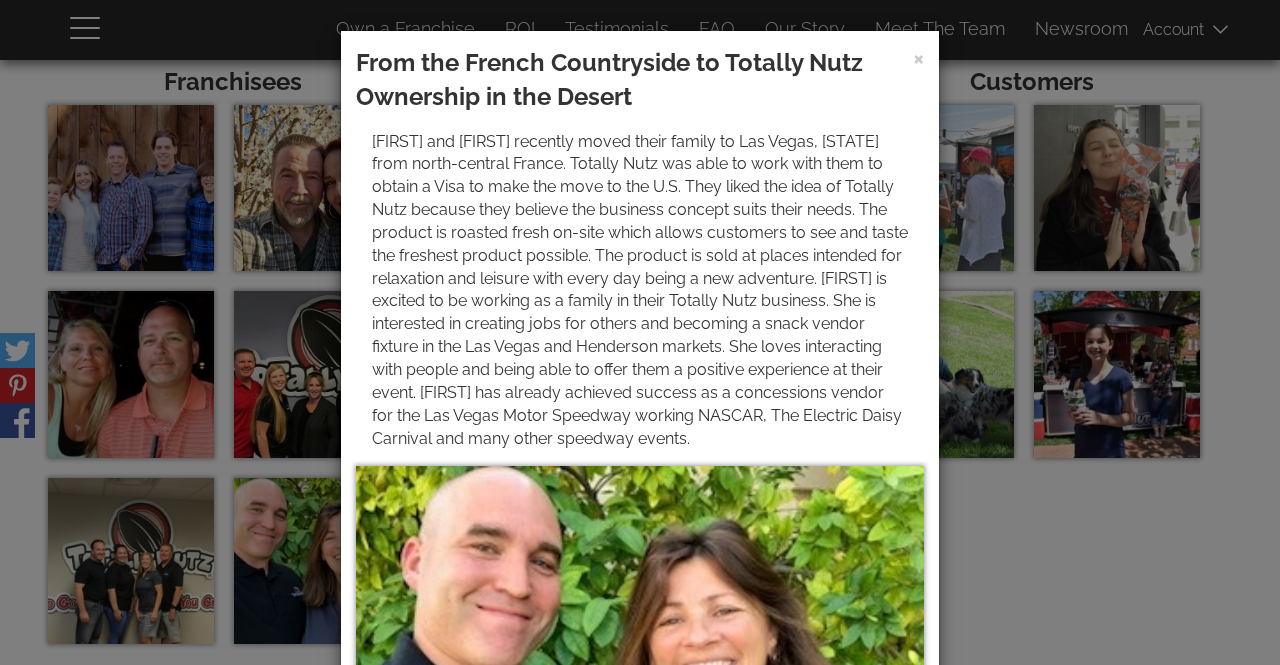 copy on "* [FIRST] and [LAST] recently moved their family to [CITY], [STATE] from north-central France. Totally Nutz was able to work with them to obtain a Visa to make the move to the U.S. They liked the idea of Totally Nutz because they believe the business concept suits their needs. The product is roasted fresh on-site which allows customers to see and taste the freshest product possible. The product is sold at places intended for relaxation and leisure with every day being a new adventure. [FIRST] is excited to be working as a family in their Totally Nutz business. She is interested in creating jobs for others and becoming a snack vendor fixture in the [CITY] and [CITY] markets. She loves interacting with people and being able to offer them a positive experience at their event. [FIRST] has already achieved success as a concessions vendor for the [CITY] Motor Speedway working NASCAR, The Electric Daisy Carnival and many other speedw..." 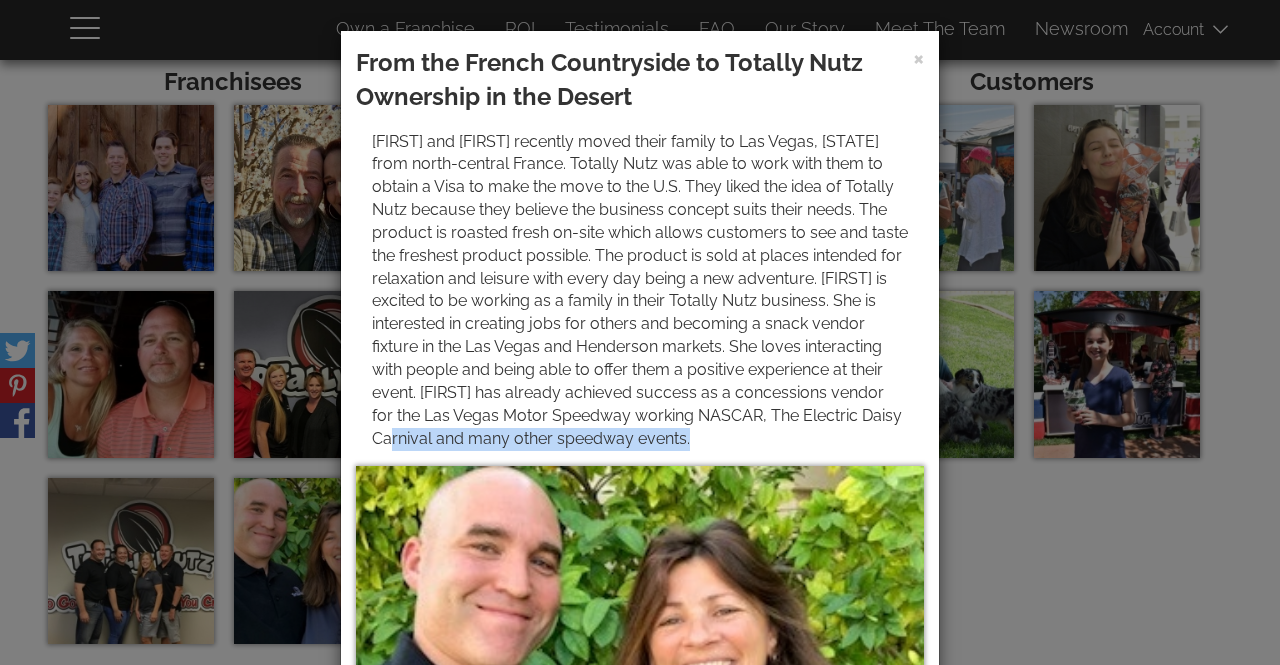 drag, startPoint x: 349, startPoint y: 453, endPoint x: 674, endPoint y: 579, distance: 348.56995 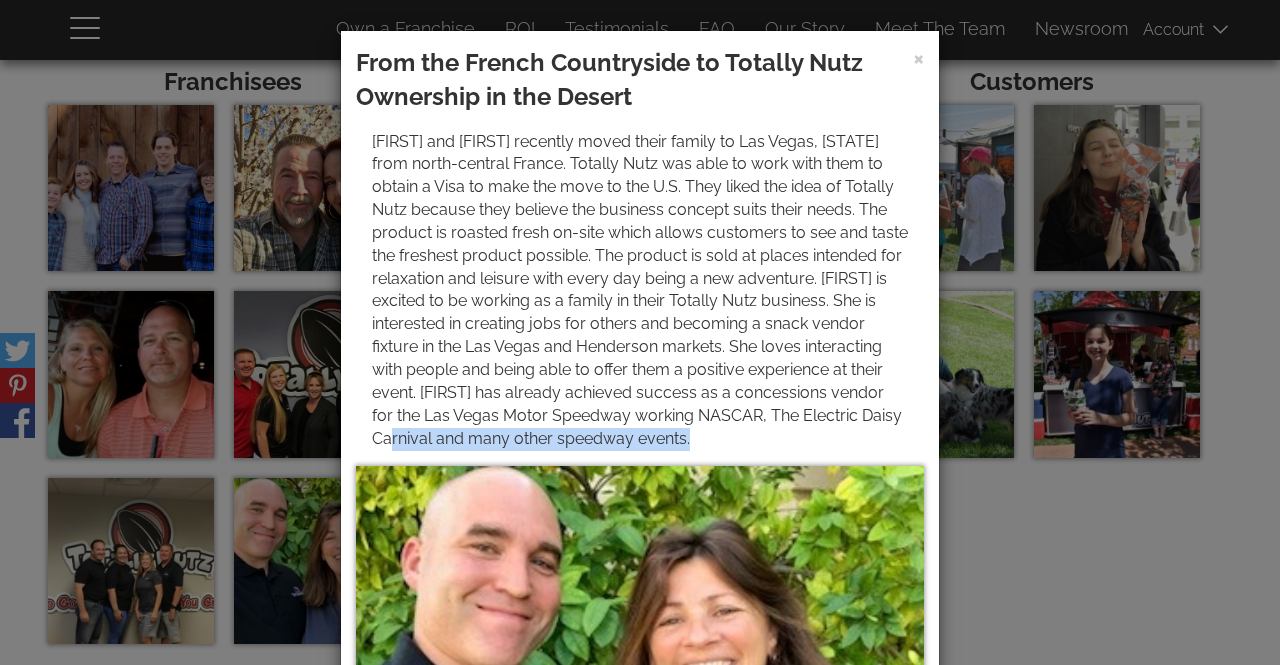 click on "From the French Countryside to Totally Nutz Ownership in the Desert" at bounding box center (640, 469) 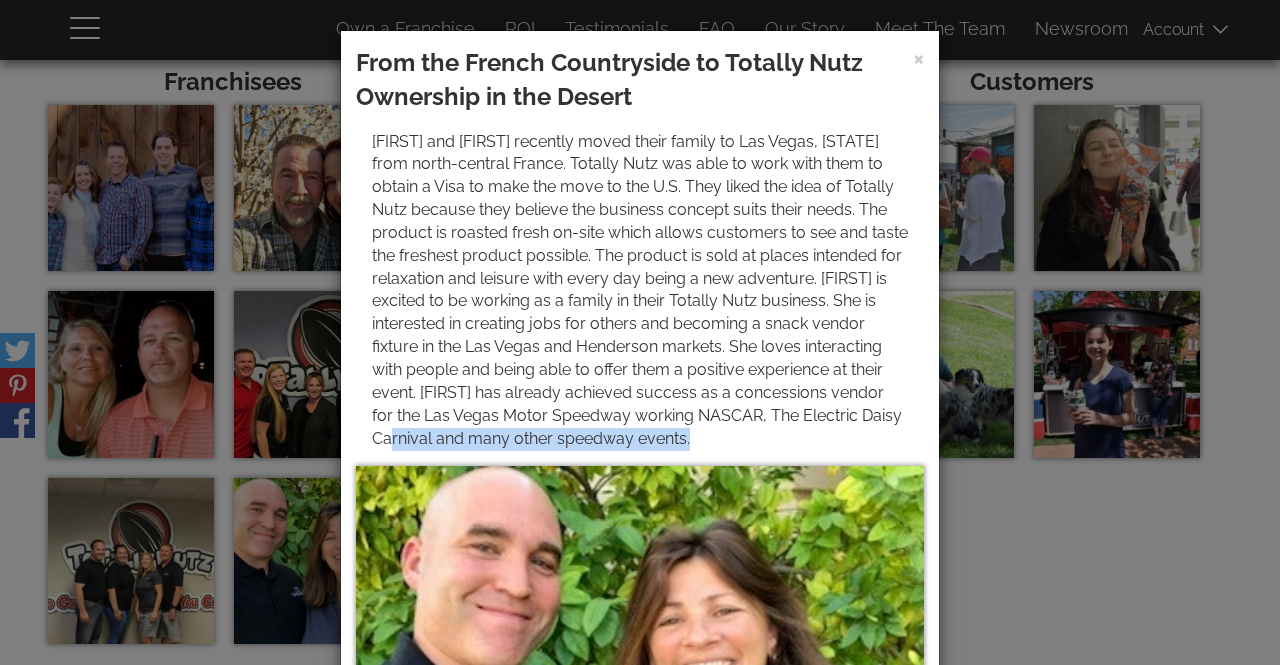 click at bounding box center [640, 679] 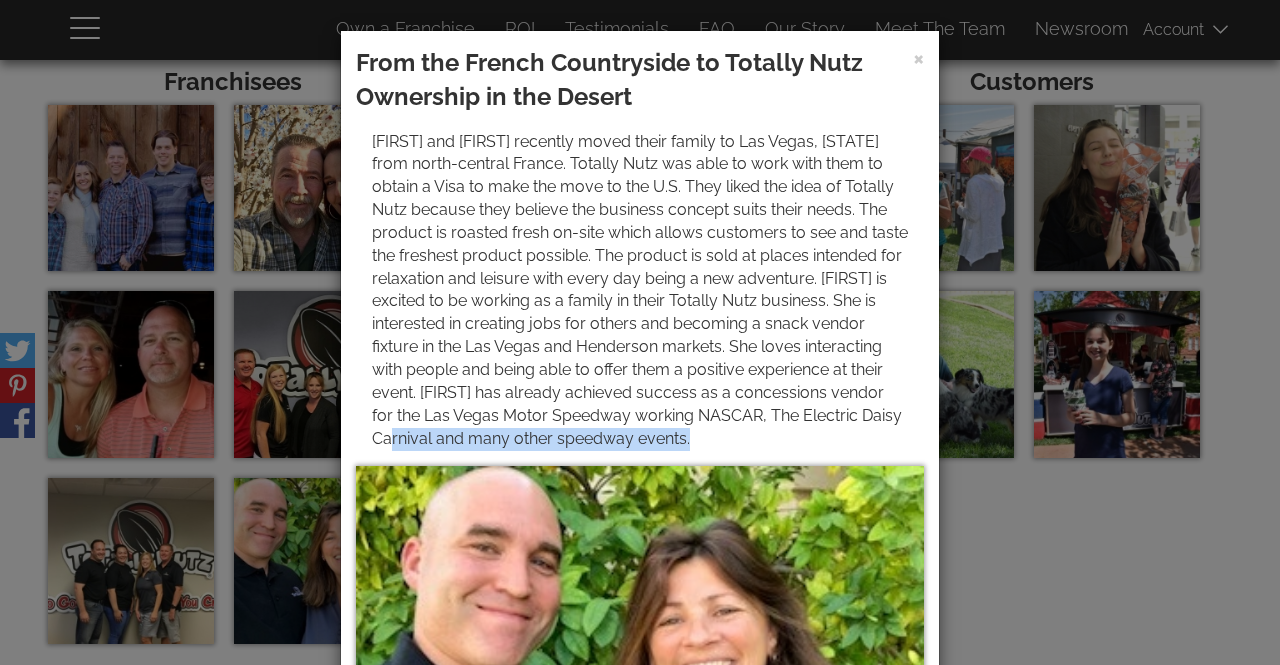 click at bounding box center [640, 679] 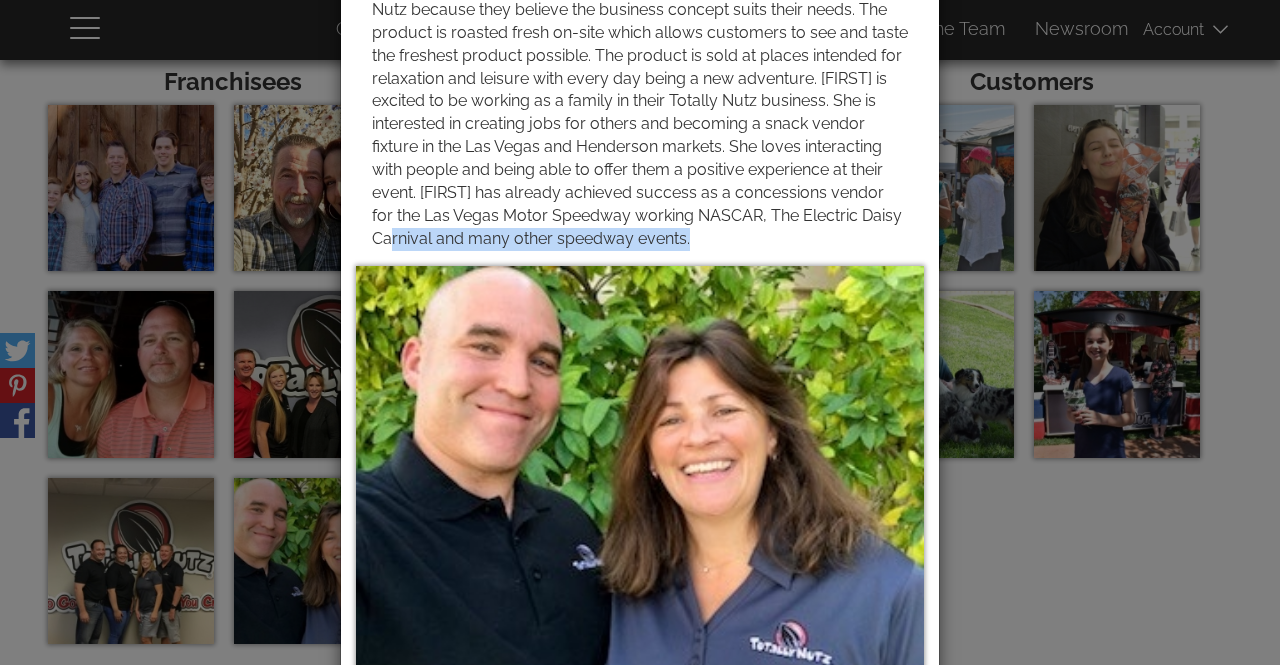 scroll, scrollTop: 273, scrollLeft: 0, axis: vertical 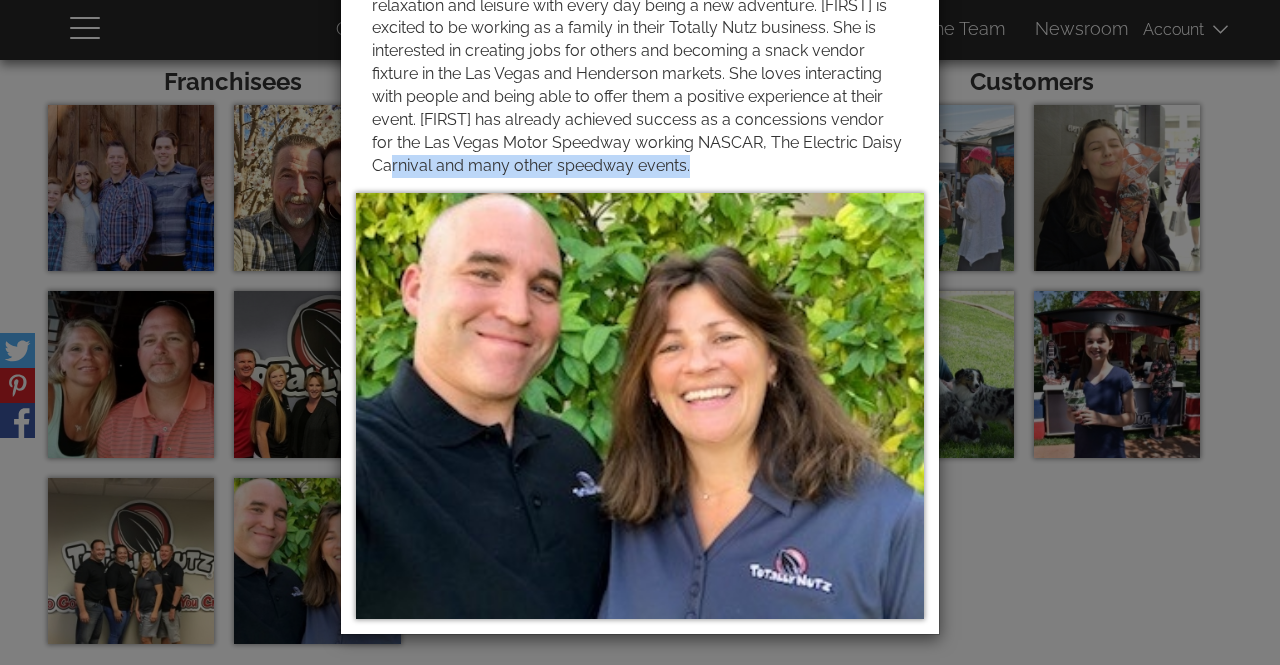 click at bounding box center [640, 406] 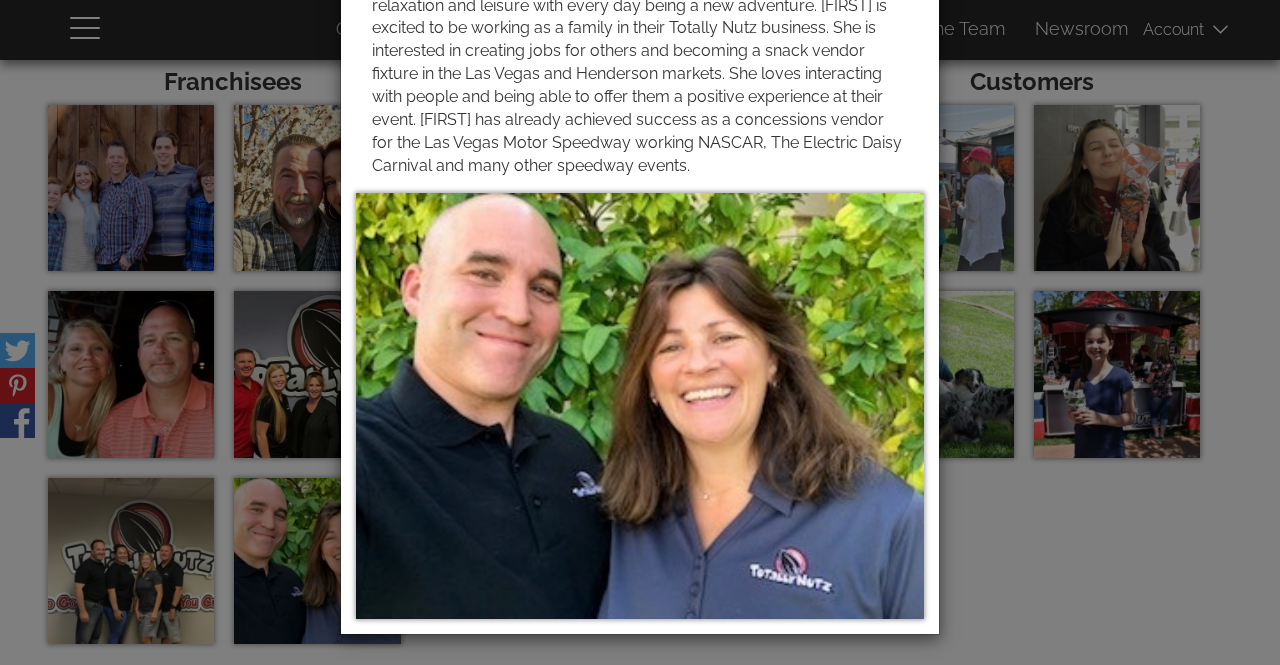 click on "×
From the French Countryside to Totally Nutz Ownership in the Desert" at bounding box center (640, 196) 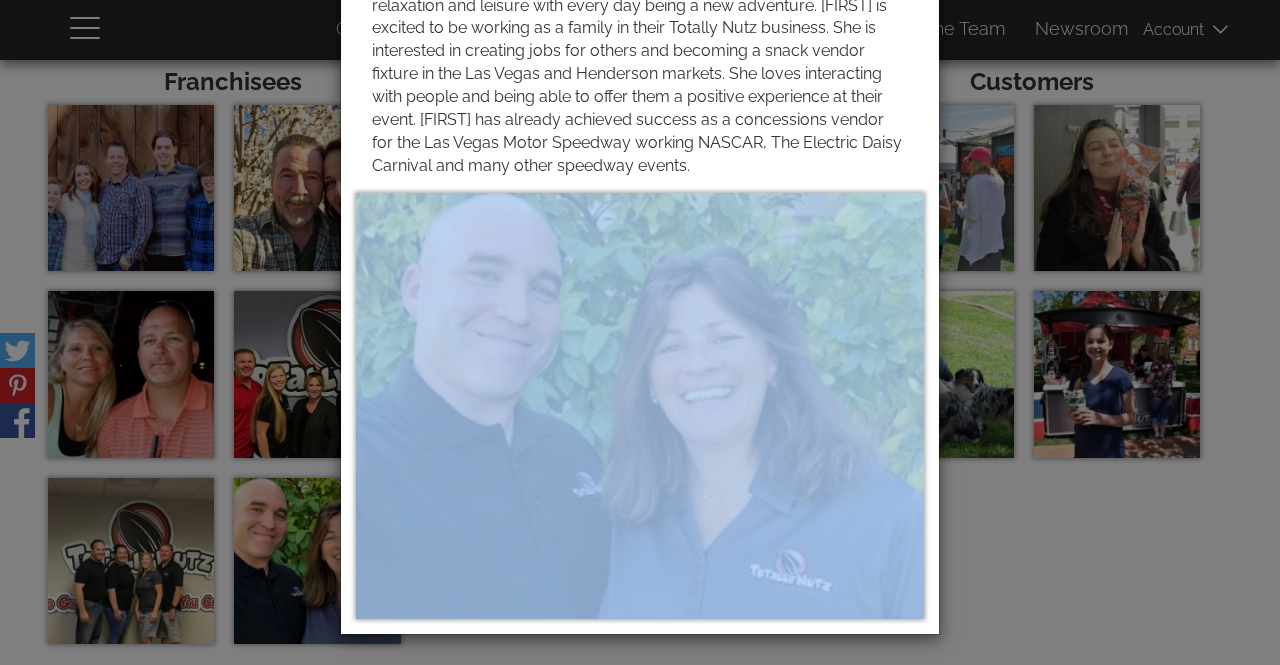 drag, startPoint x: 925, startPoint y: 607, endPoint x: 350, endPoint y: 224, distance: 690.87915 